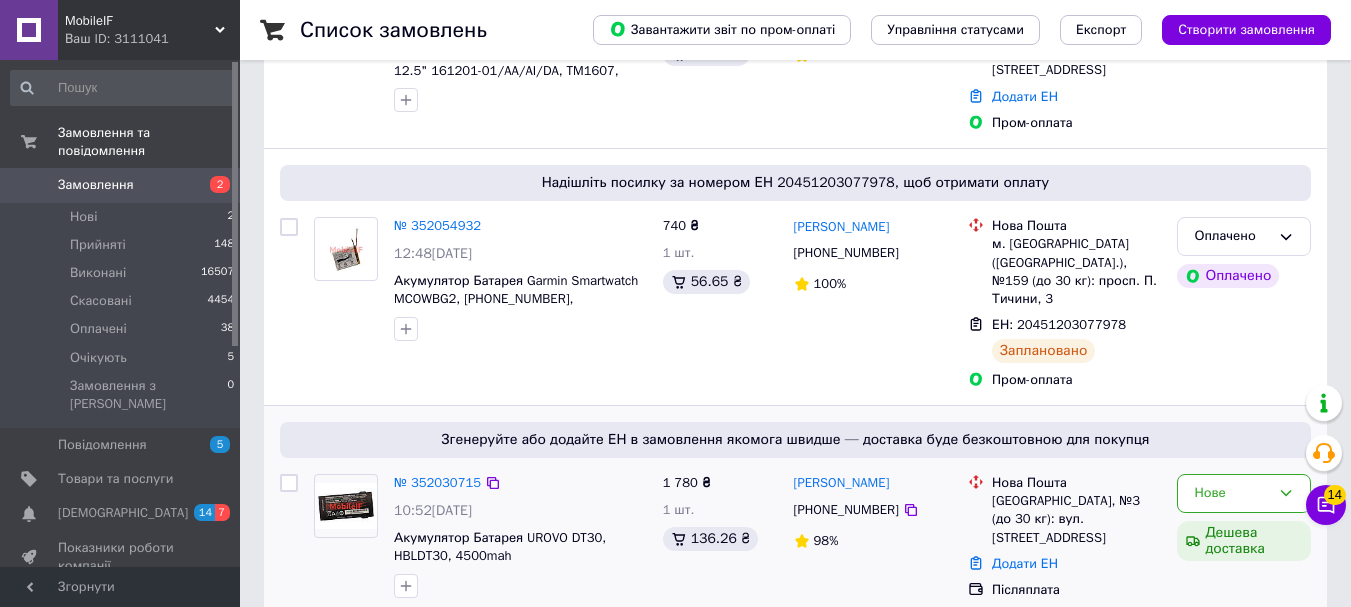 scroll, scrollTop: 300, scrollLeft: 0, axis: vertical 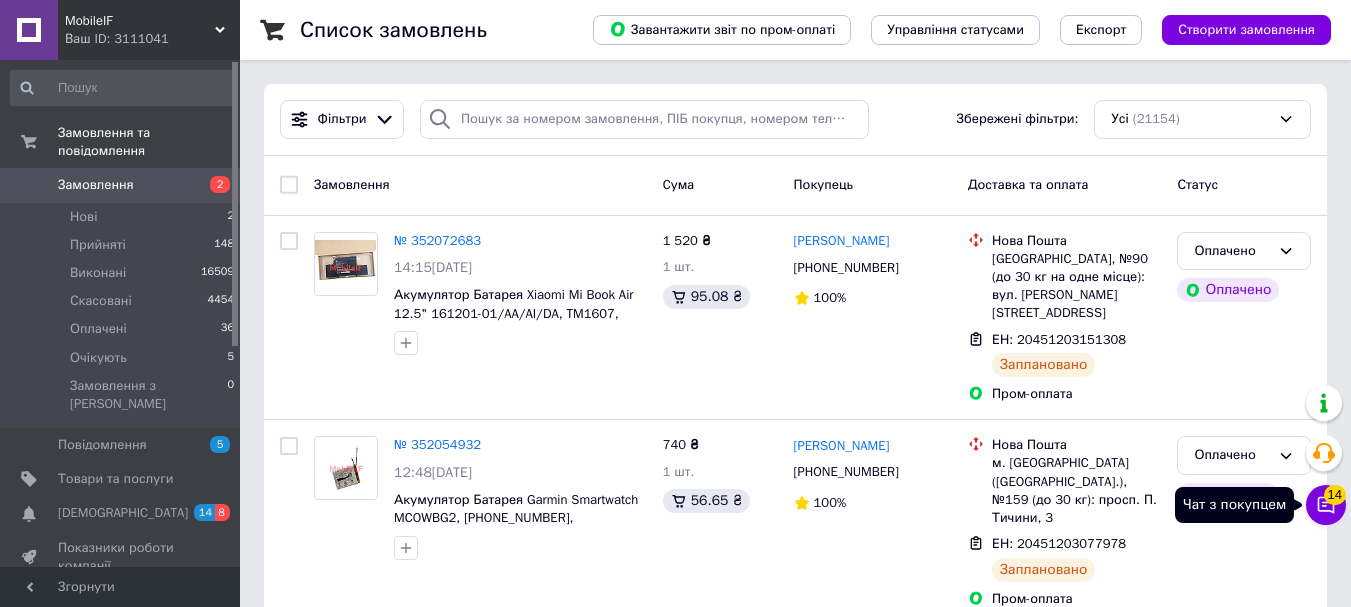 click 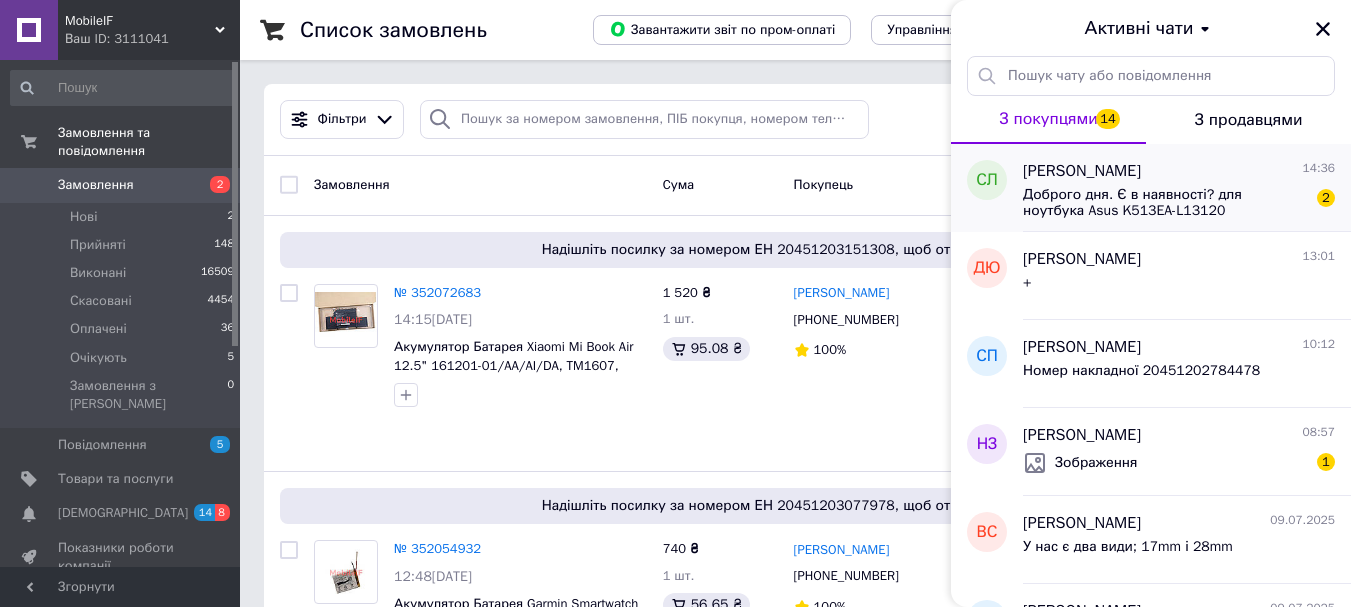 click on "Доброго дня. Є в наявності? для ноутбука Asus K513EA-L13120" at bounding box center [1165, 203] 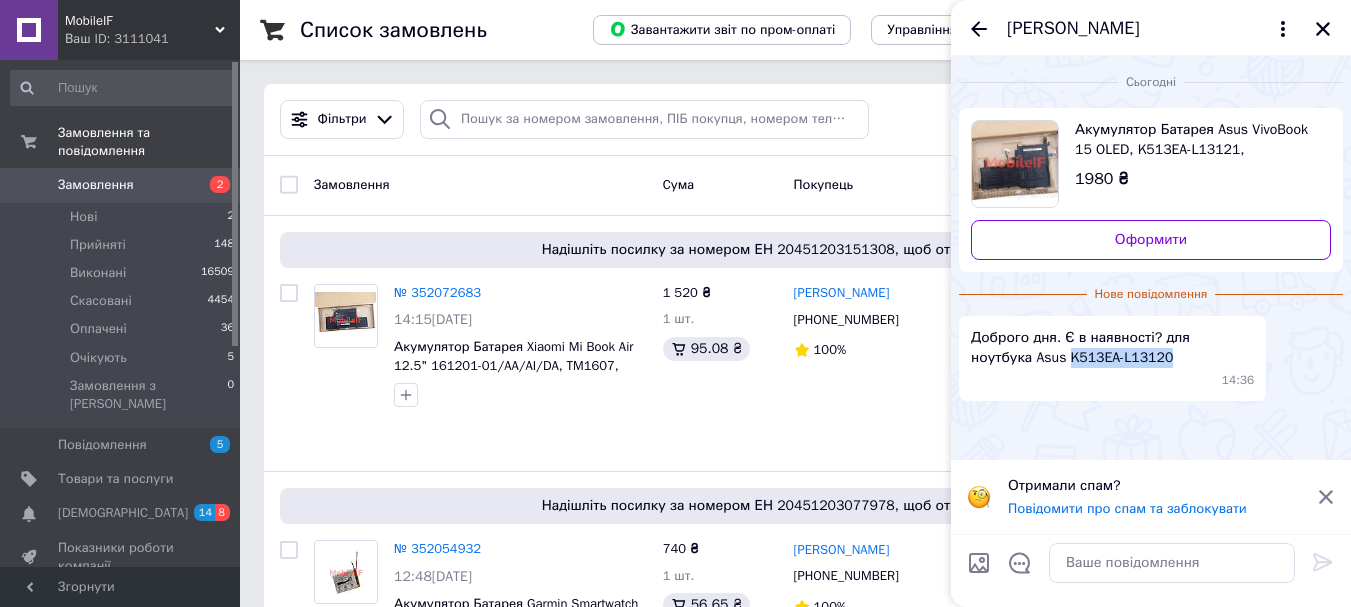 drag, startPoint x: 1021, startPoint y: 354, endPoint x: 1109, endPoint y: 354, distance: 88 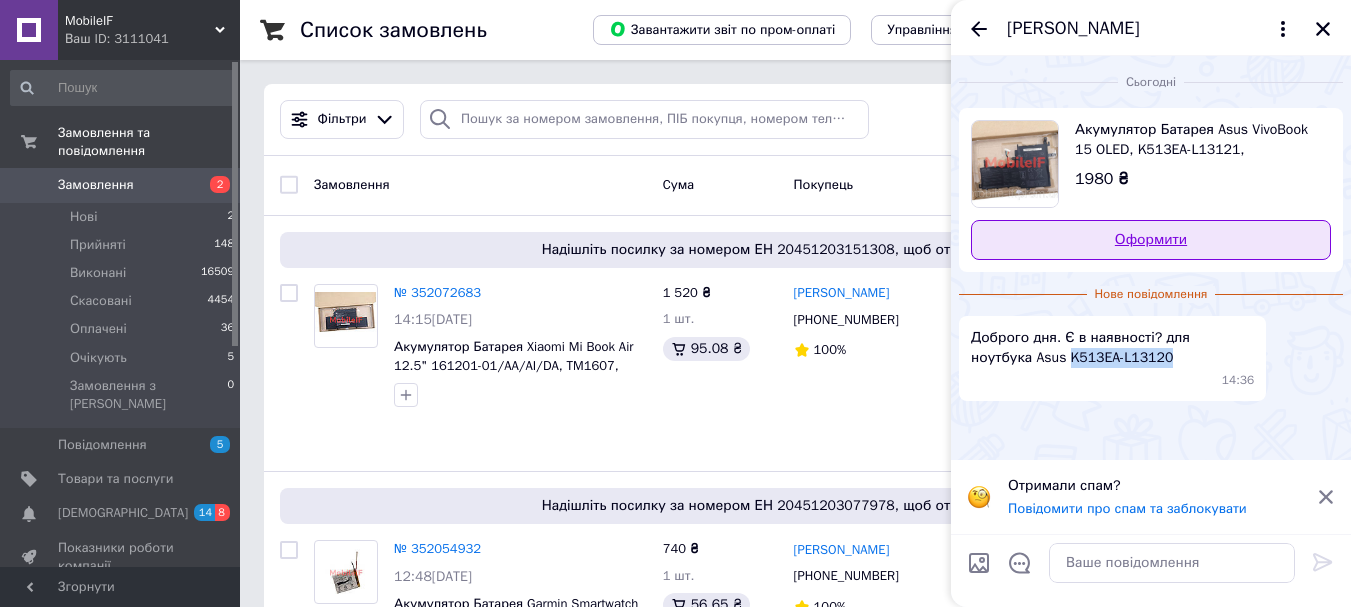 copy on "K513EA-L13120" 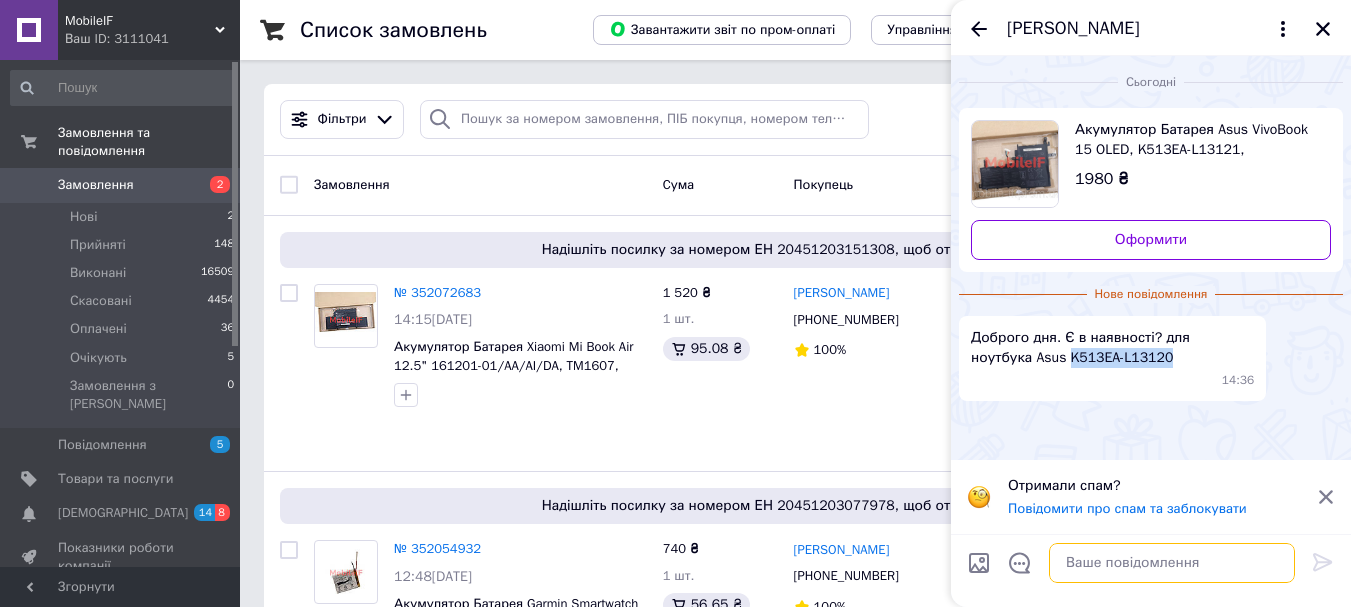 click at bounding box center (1172, 563) 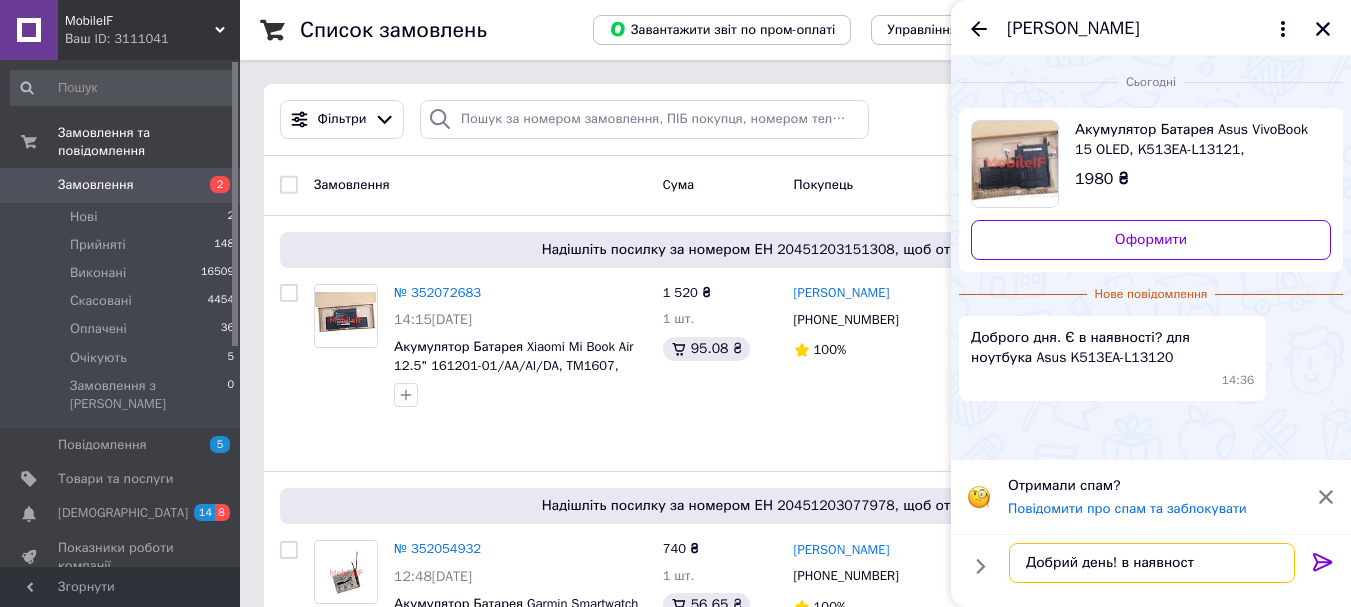 type on "Добрий день! в наявності" 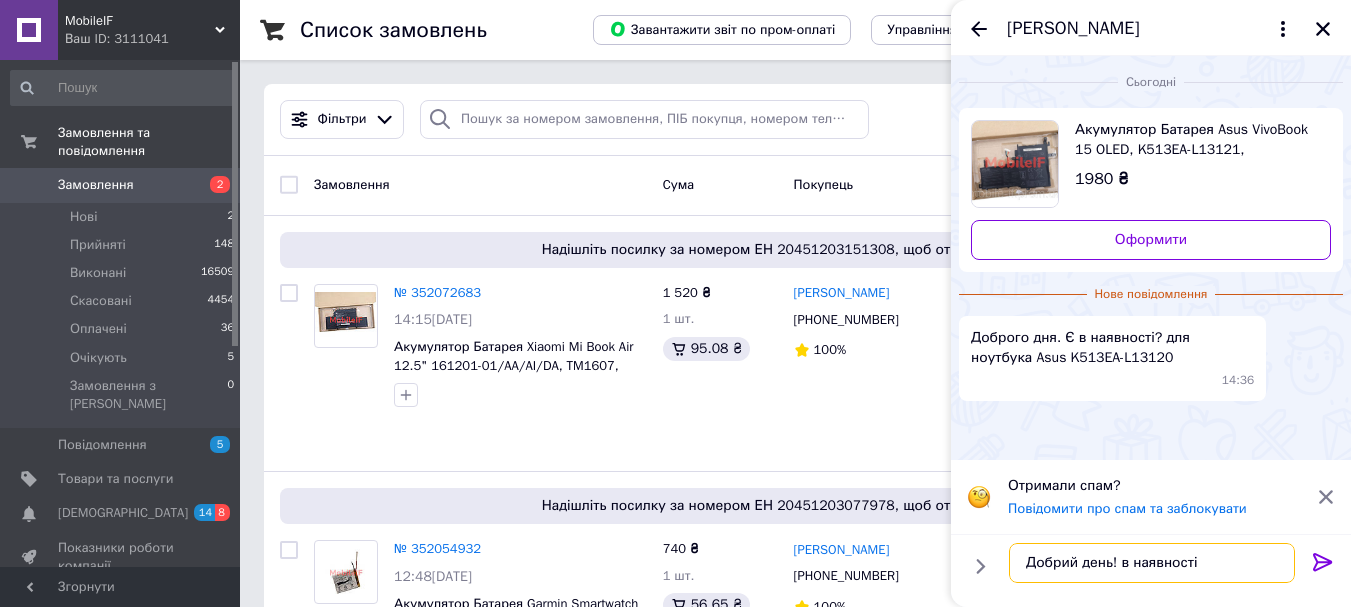 type 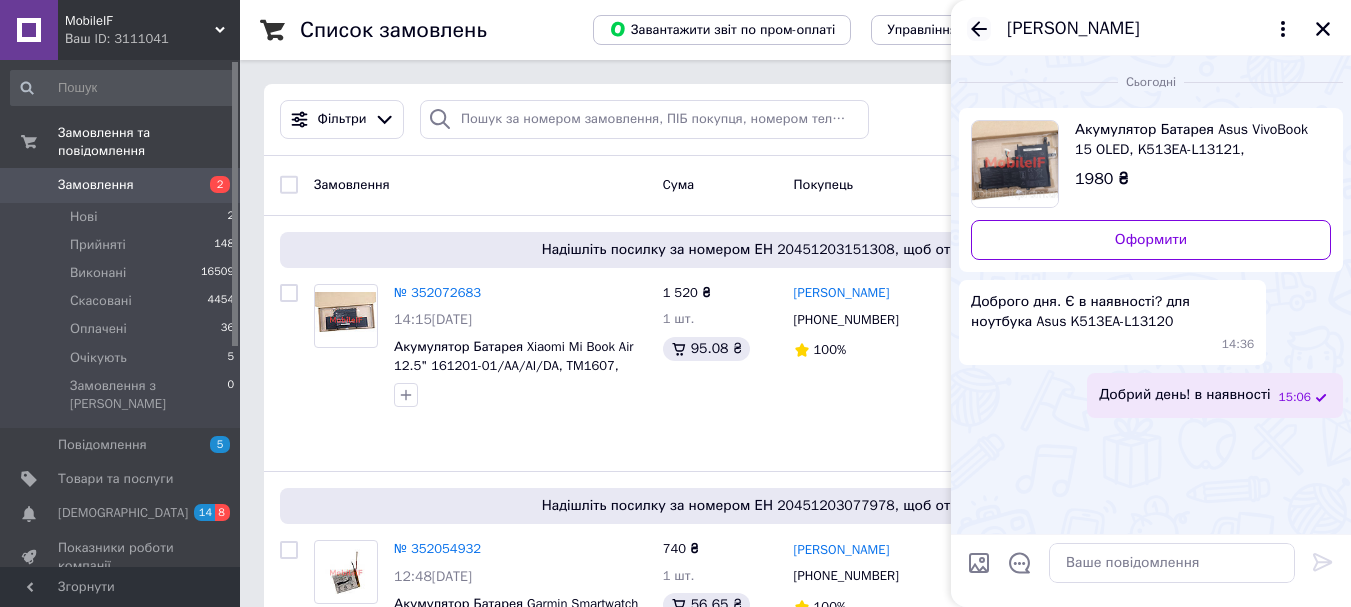 click 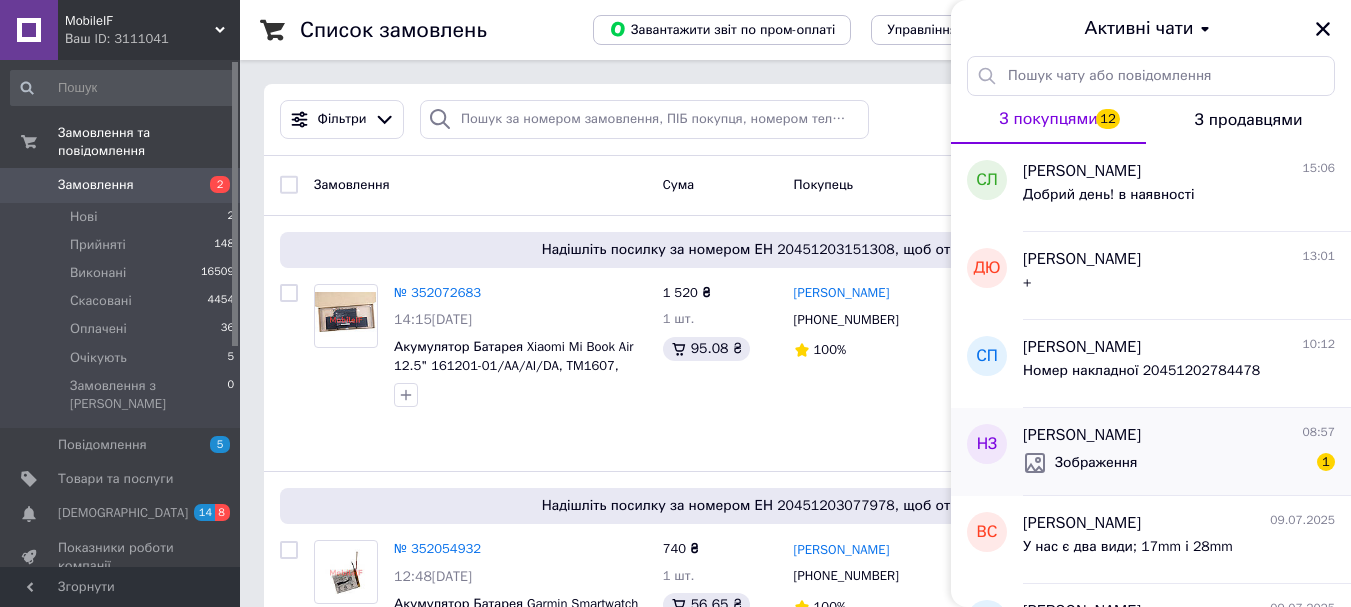 click on "Зображення 1" at bounding box center [1179, 463] 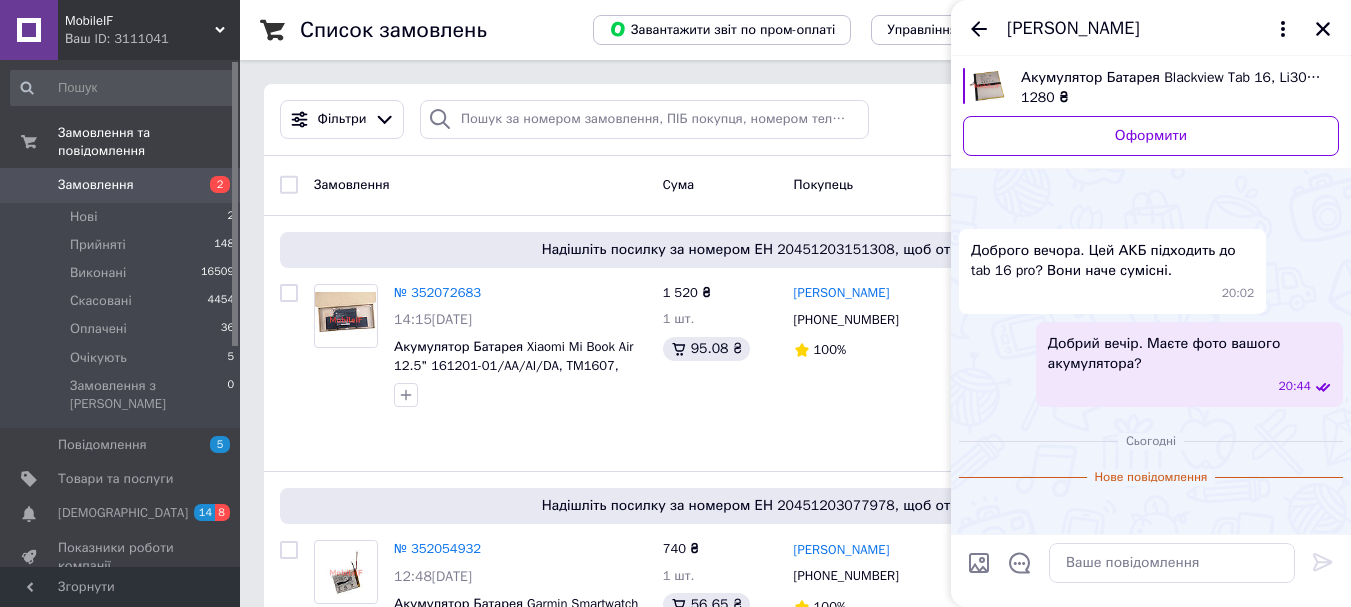 scroll, scrollTop: 273, scrollLeft: 0, axis: vertical 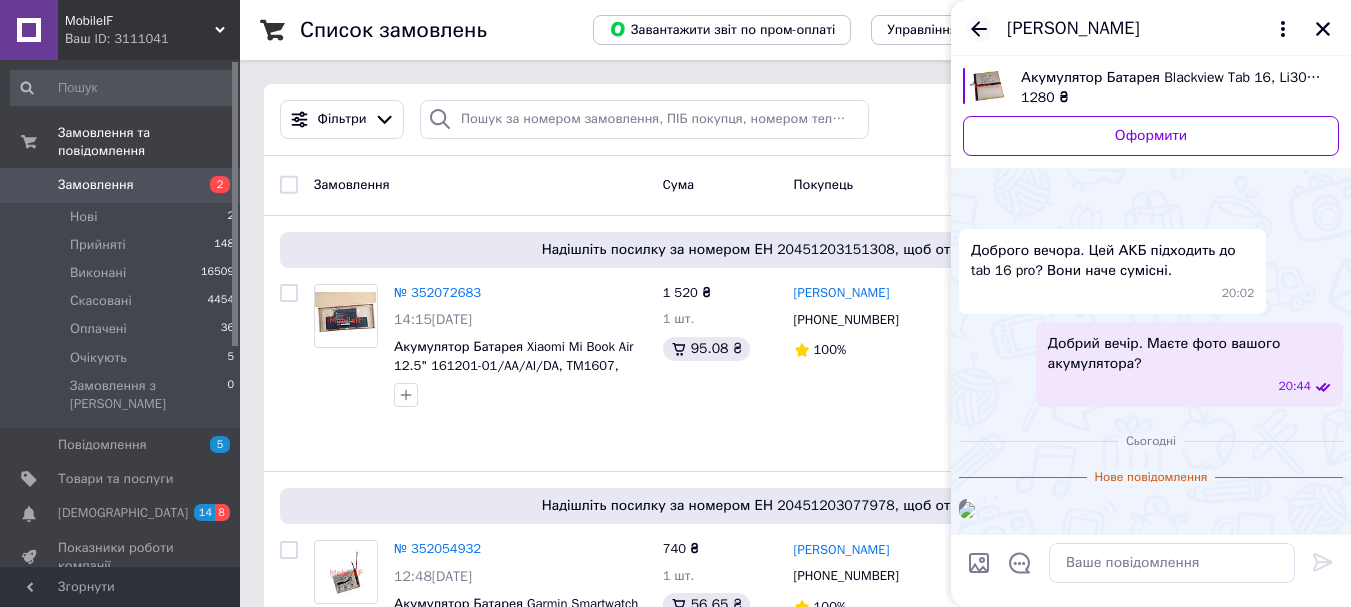 click 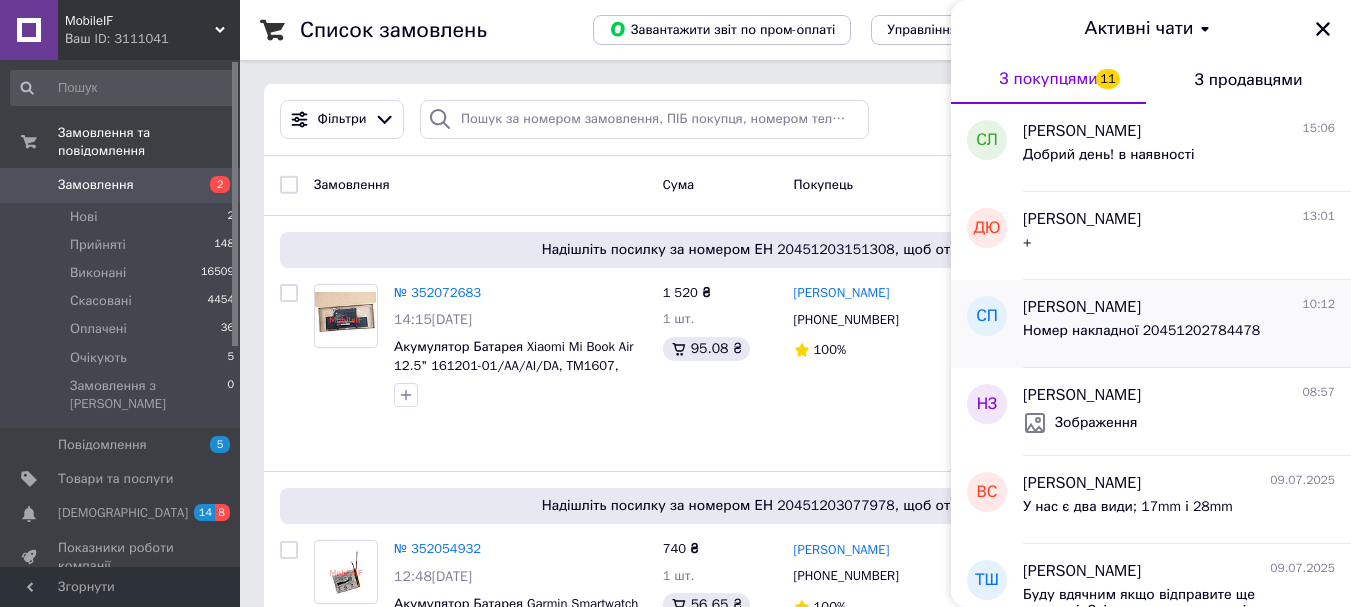 scroll, scrollTop: 200, scrollLeft: 0, axis: vertical 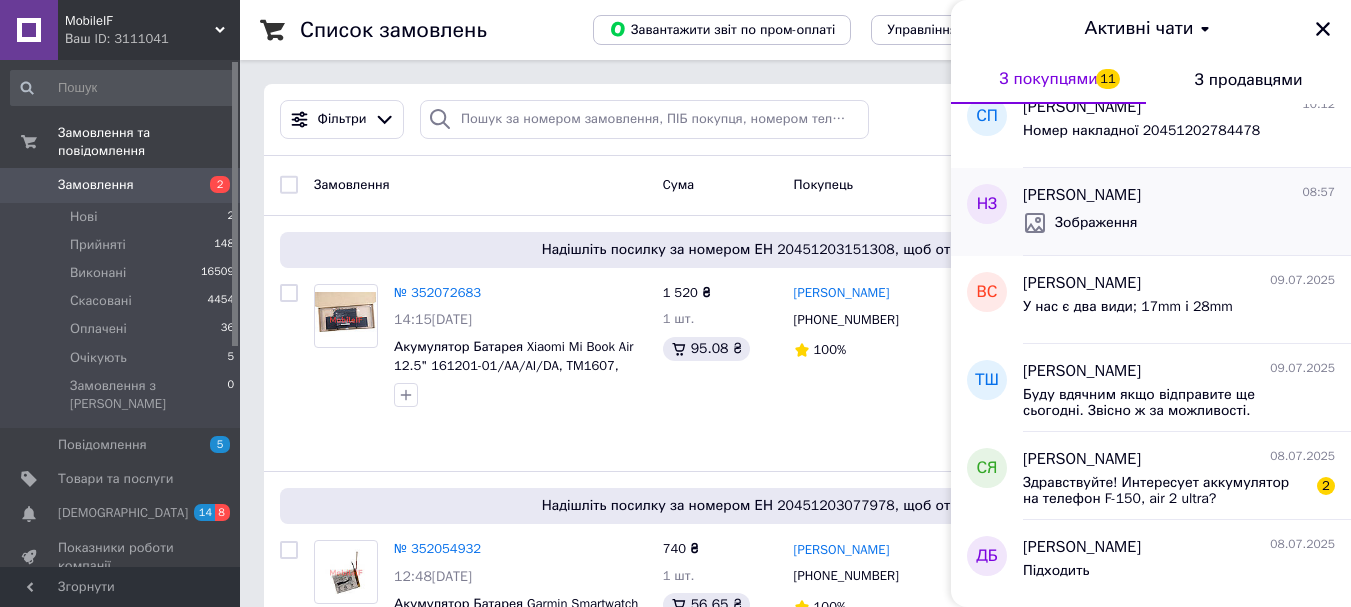 click on "Зображення" at bounding box center [1096, 223] 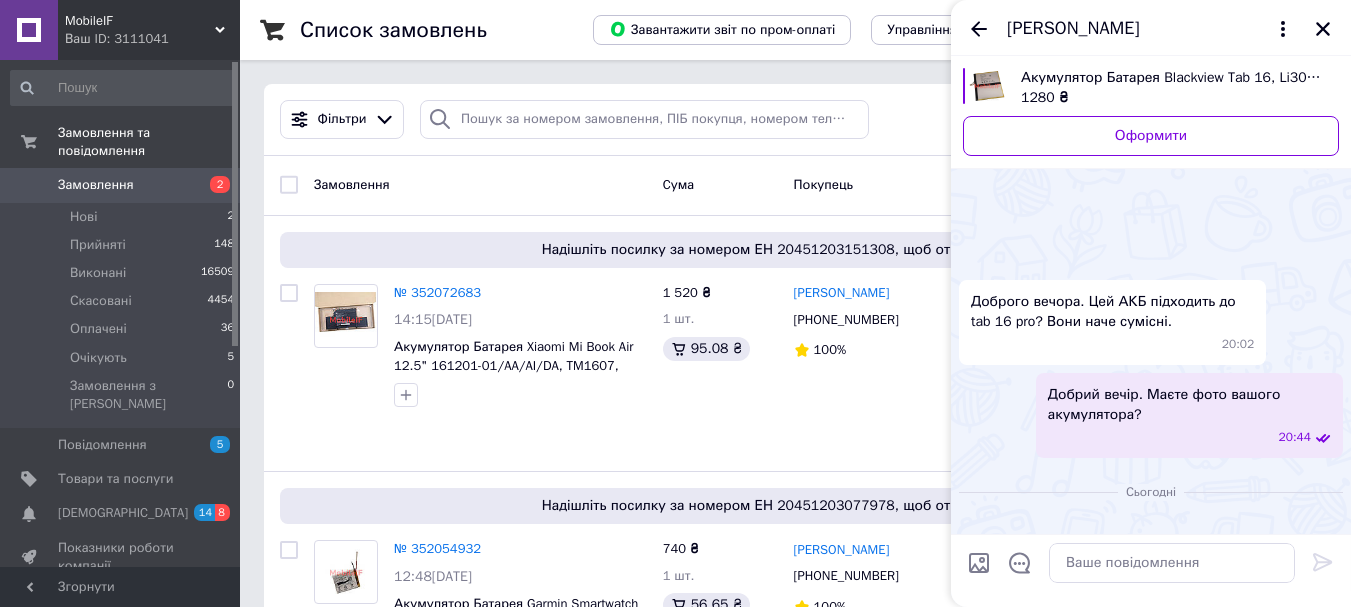 scroll, scrollTop: 168, scrollLeft: 0, axis: vertical 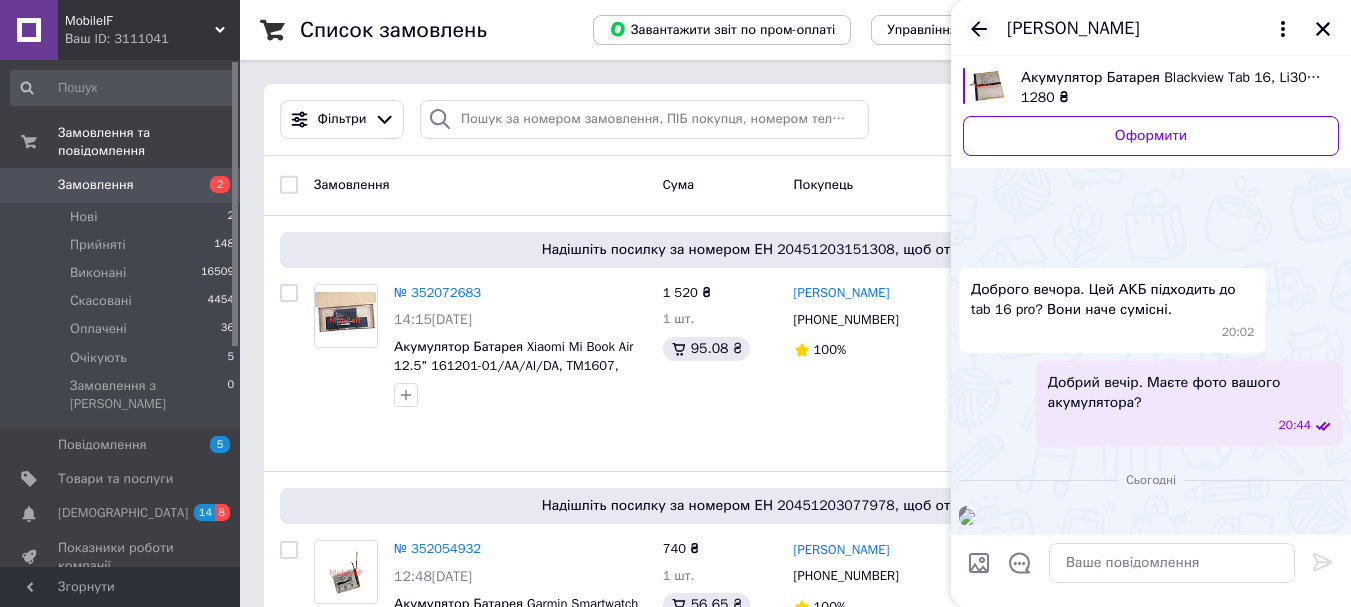 click 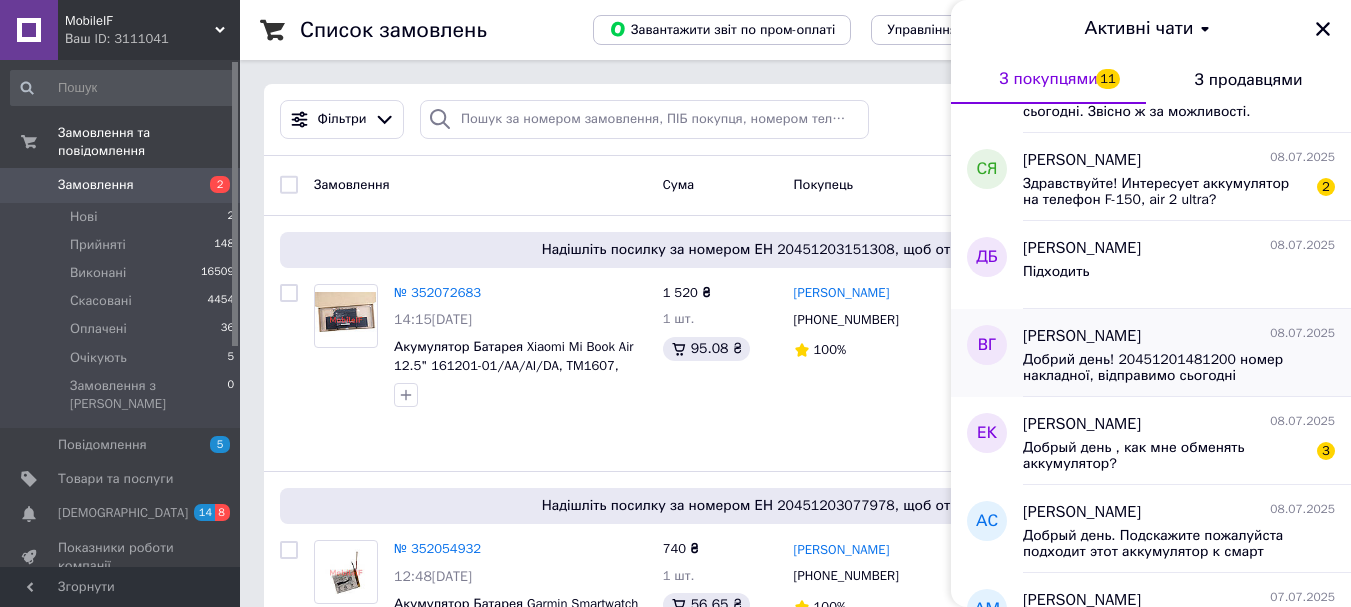 scroll, scrollTop: 500, scrollLeft: 0, axis: vertical 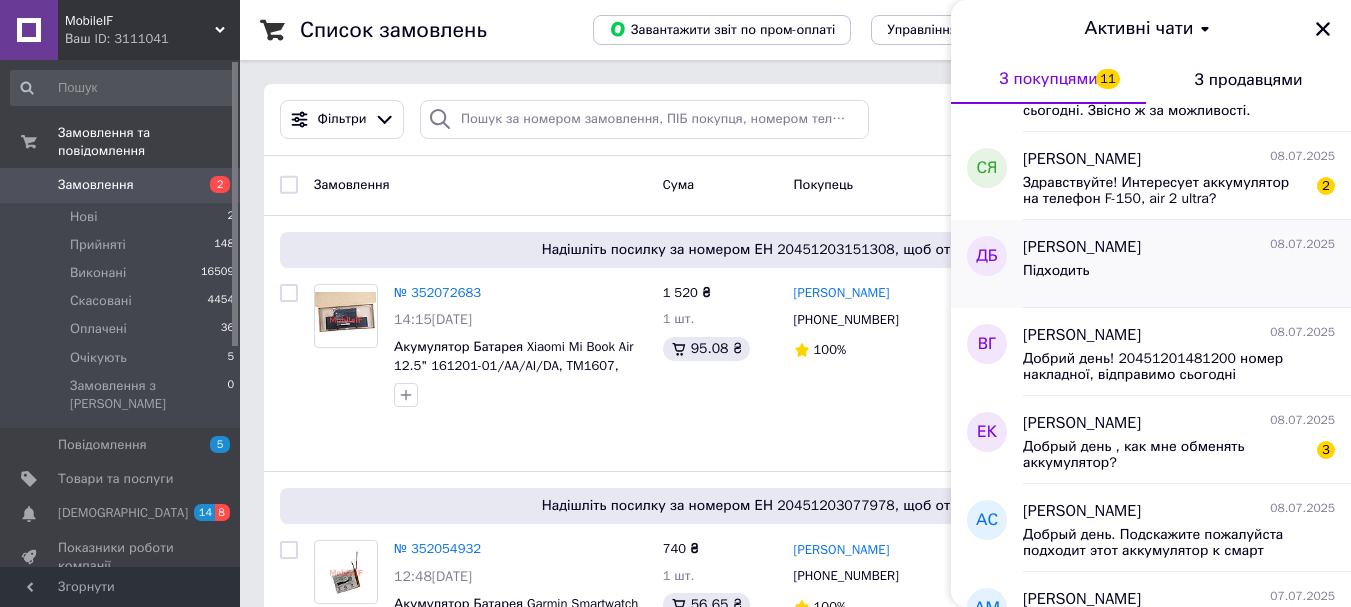 click on "Підходить" at bounding box center (1179, 275) 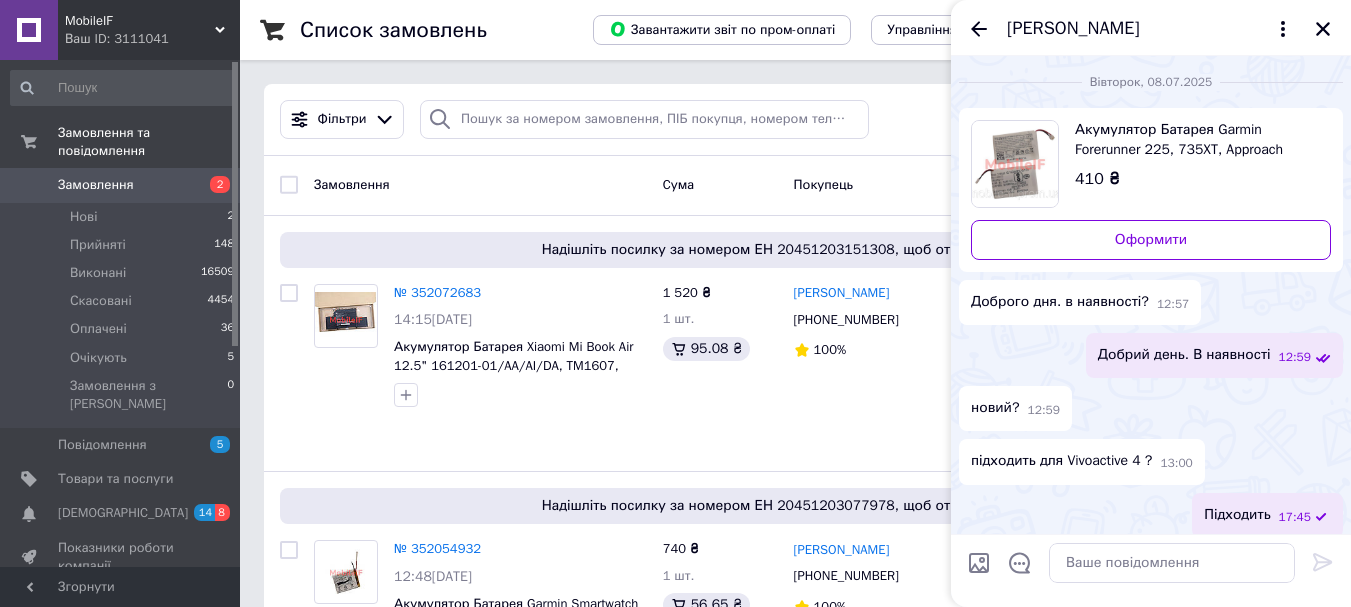 scroll, scrollTop: 12, scrollLeft: 0, axis: vertical 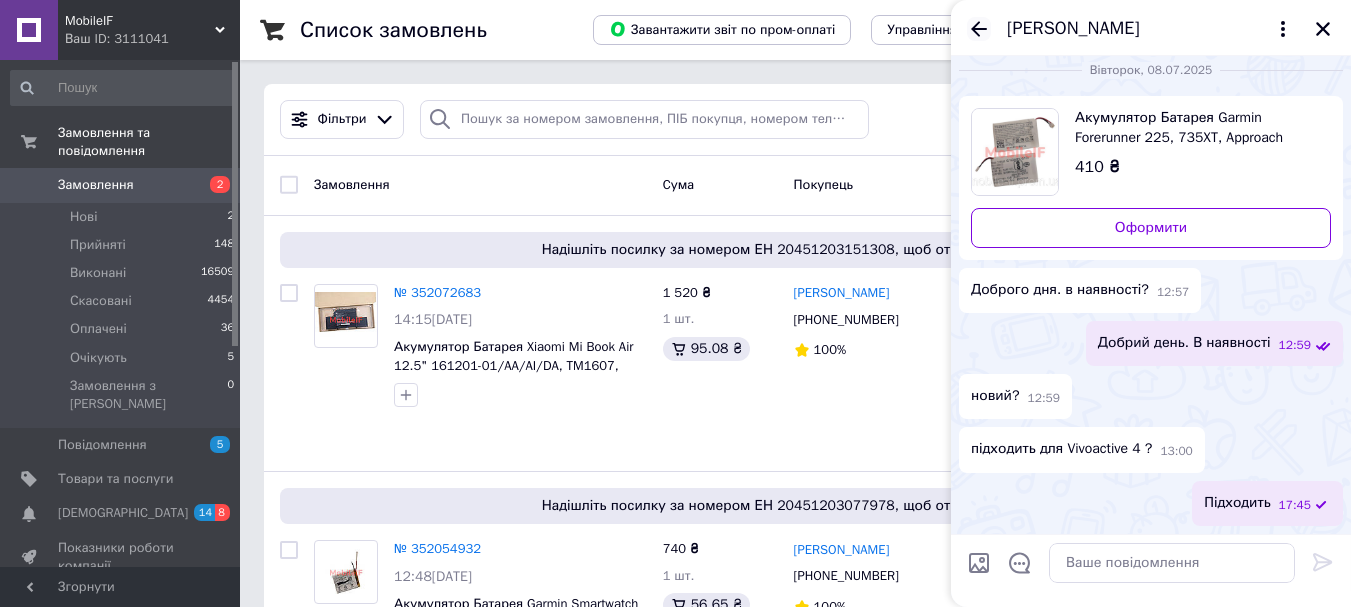 click 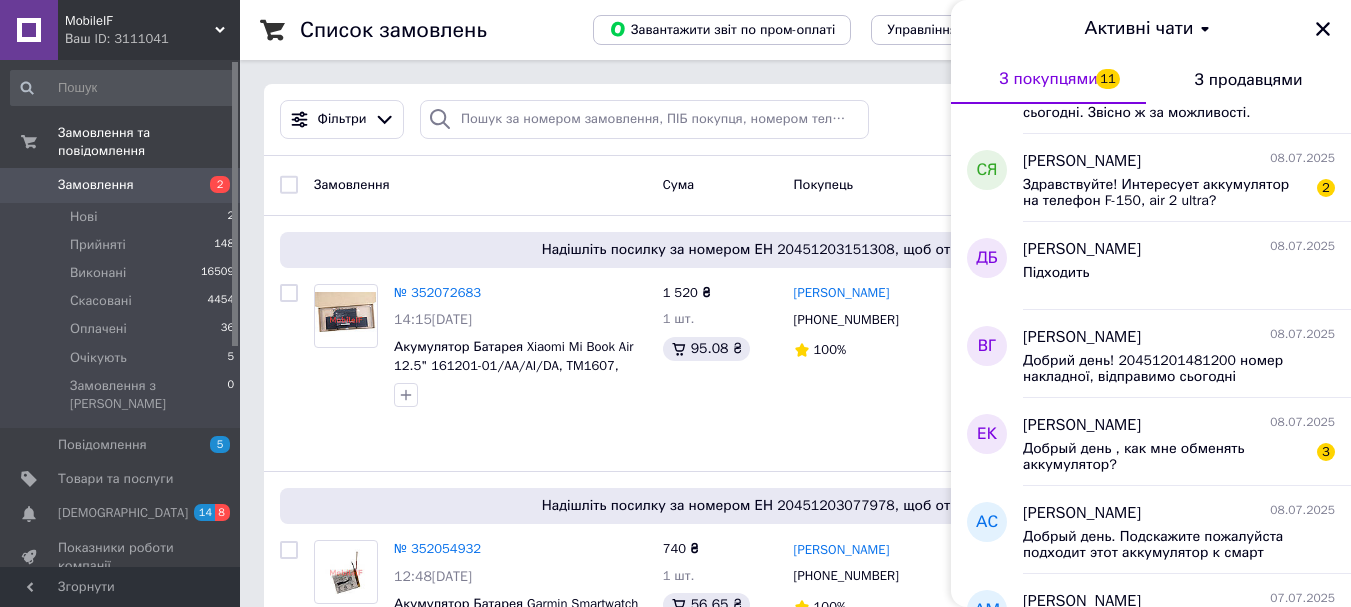 scroll, scrollTop: 500, scrollLeft: 0, axis: vertical 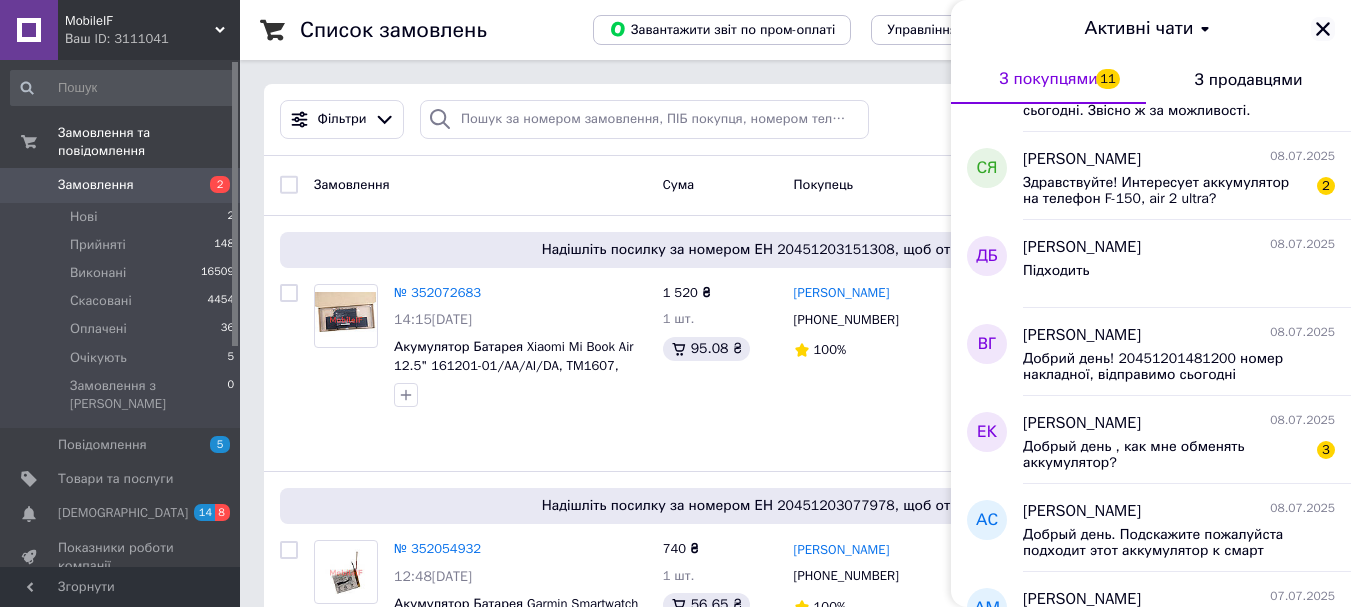 click 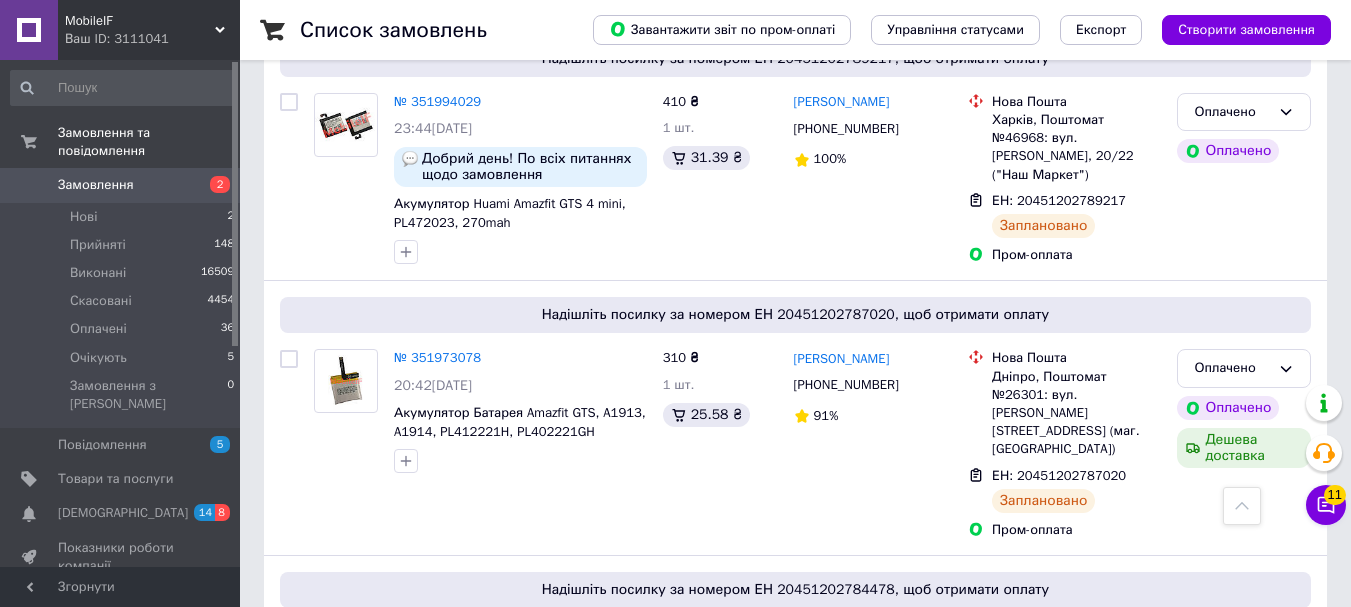scroll, scrollTop: 2100, scrollLeft: 0, axis: vertical 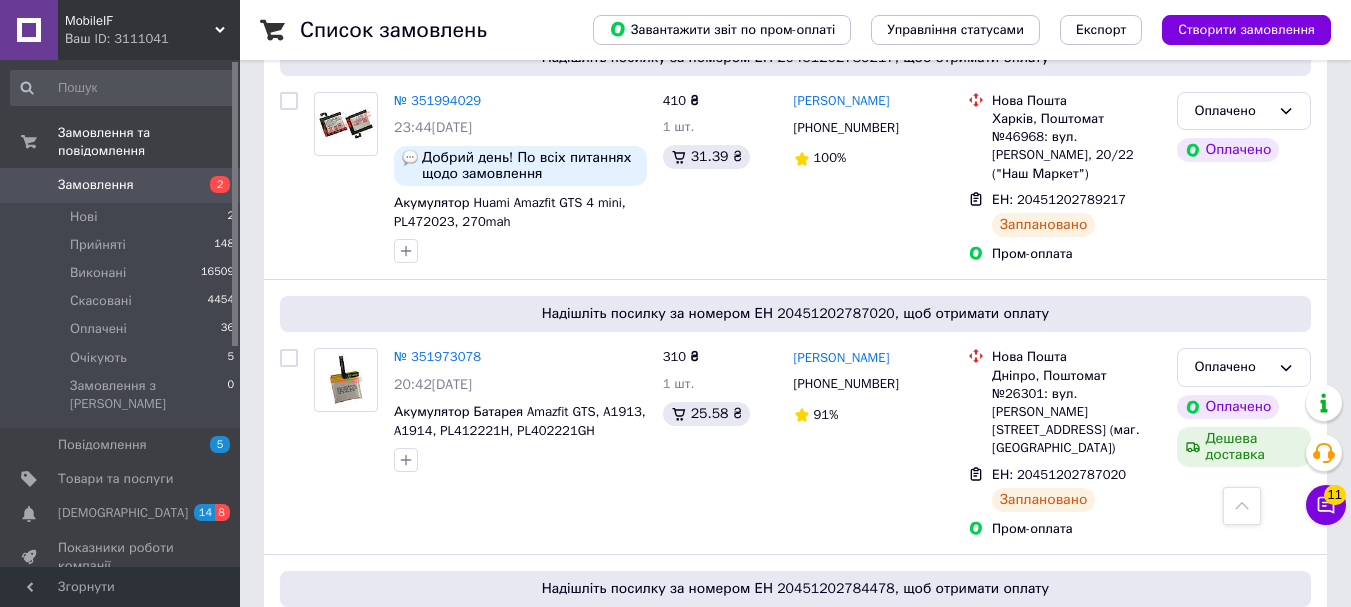 click on "[DEMOGRAPHIC_DATA]" at bounding box center [123, 513] 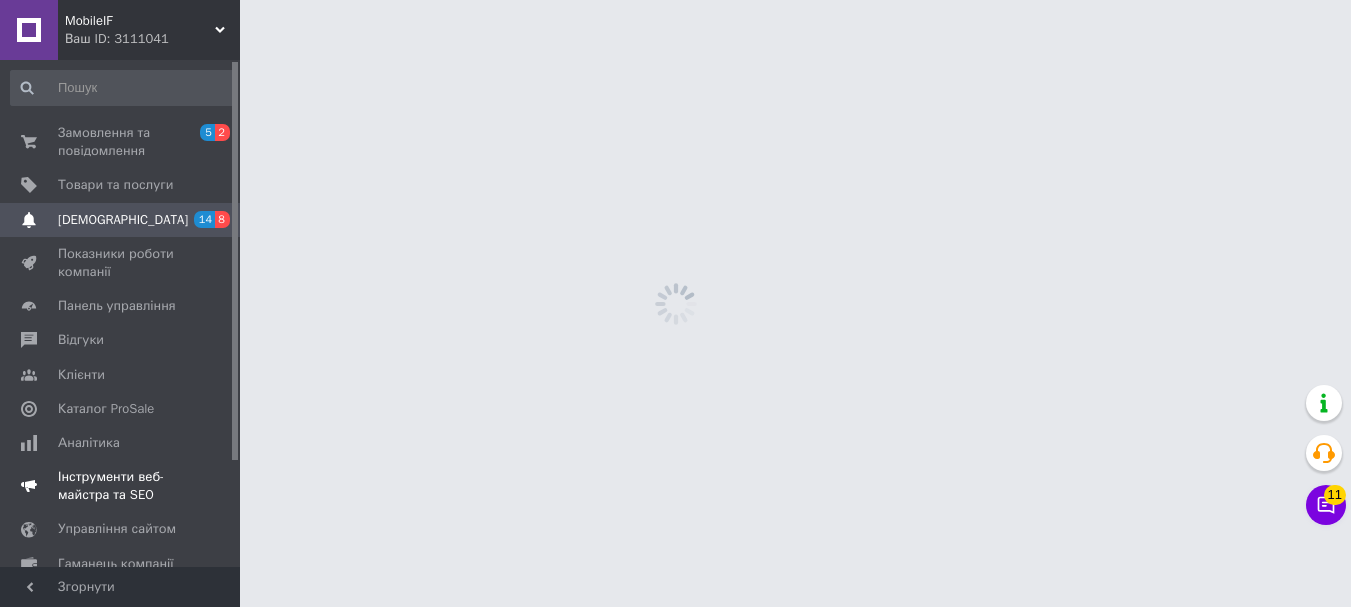 scroll, scrollTop: 0, scrollLeft: 0, axis: both 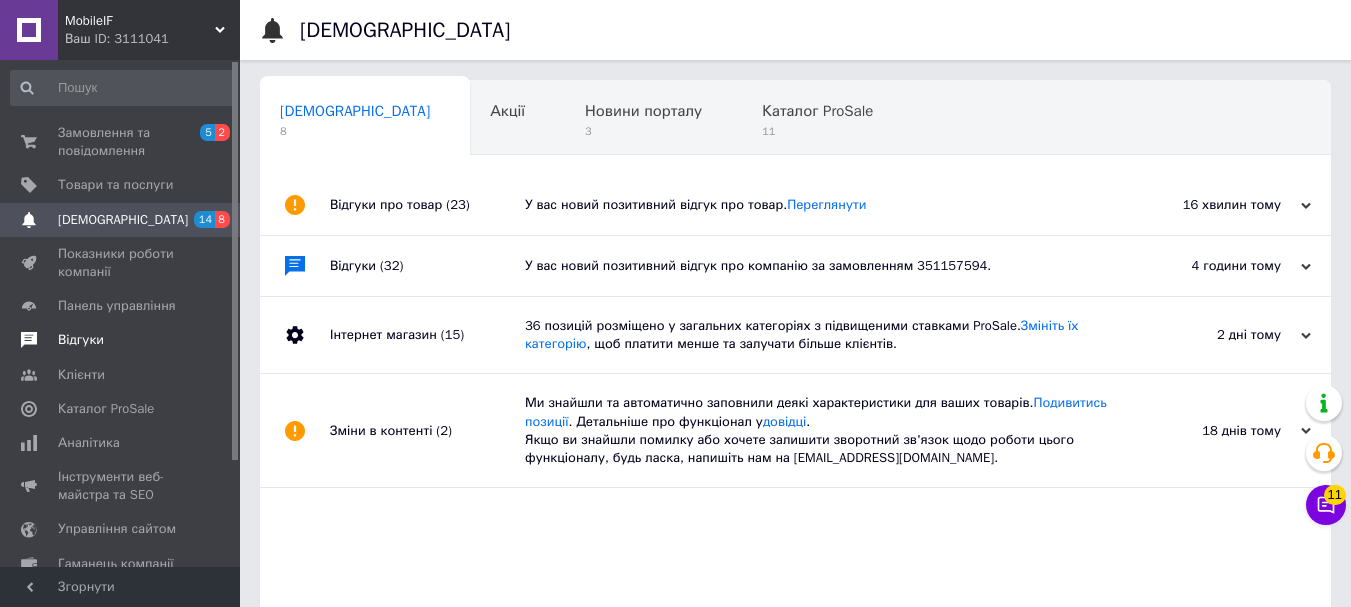 click on "Відгуки" at bounding box center [81, 340] 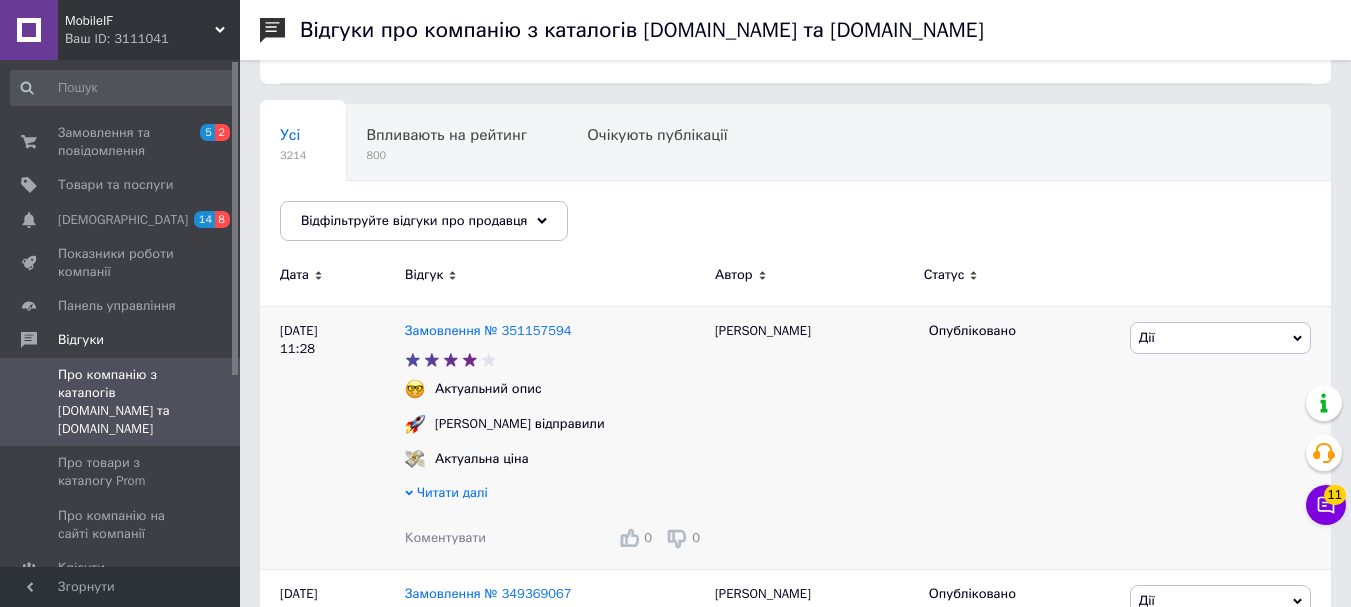 scroll, scrollTop: 200, scrollLeft: 0, axis: vertical 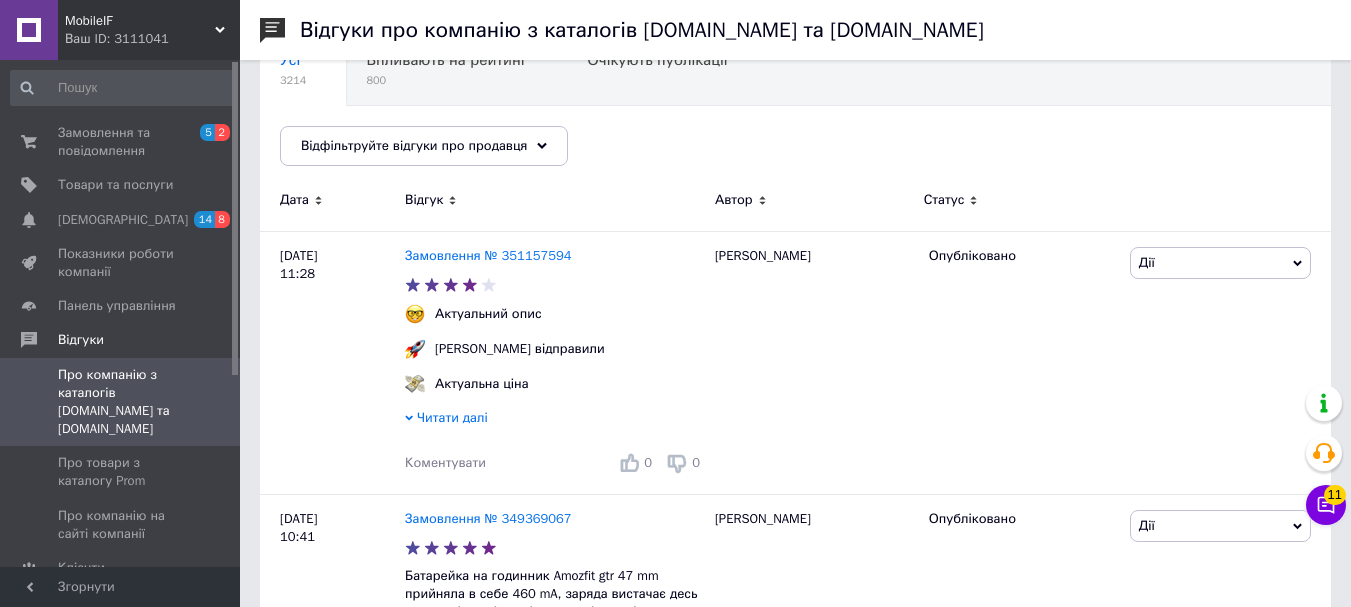 click on "Про компанію з каталогів [DOMAIN_NAME] та [DOMAIN_NAME]" at bounding box center [123, 402] 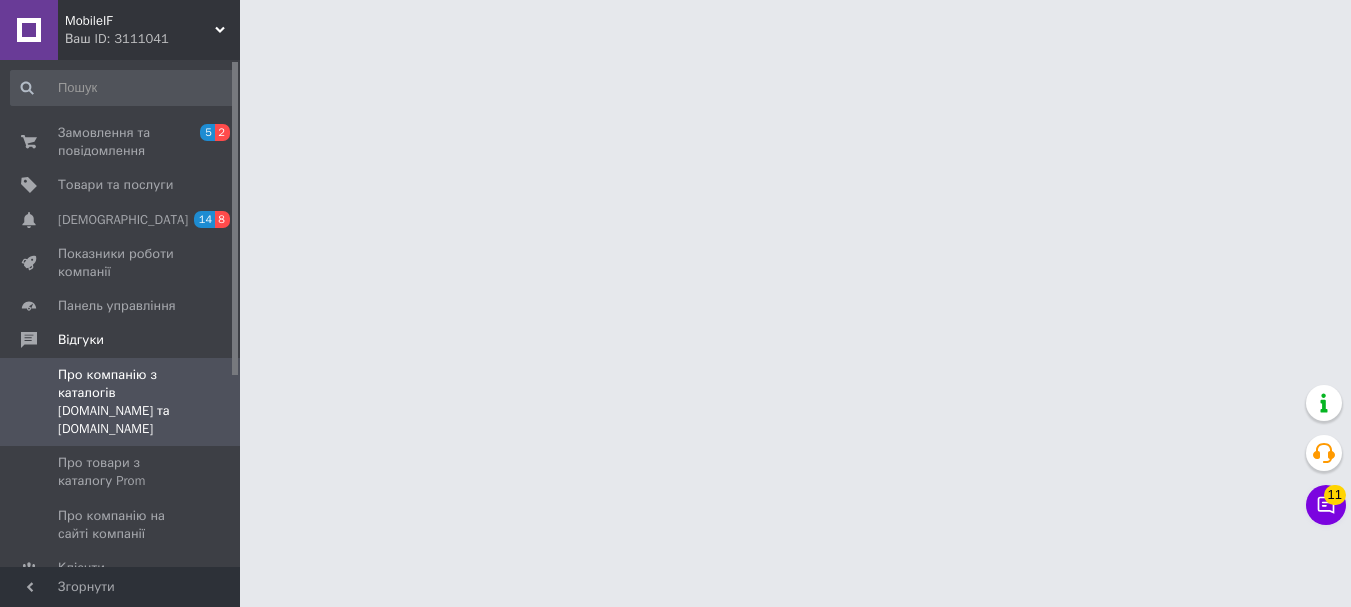 scroll, scrollTop: 0, scrollLeft: 0, axis: both 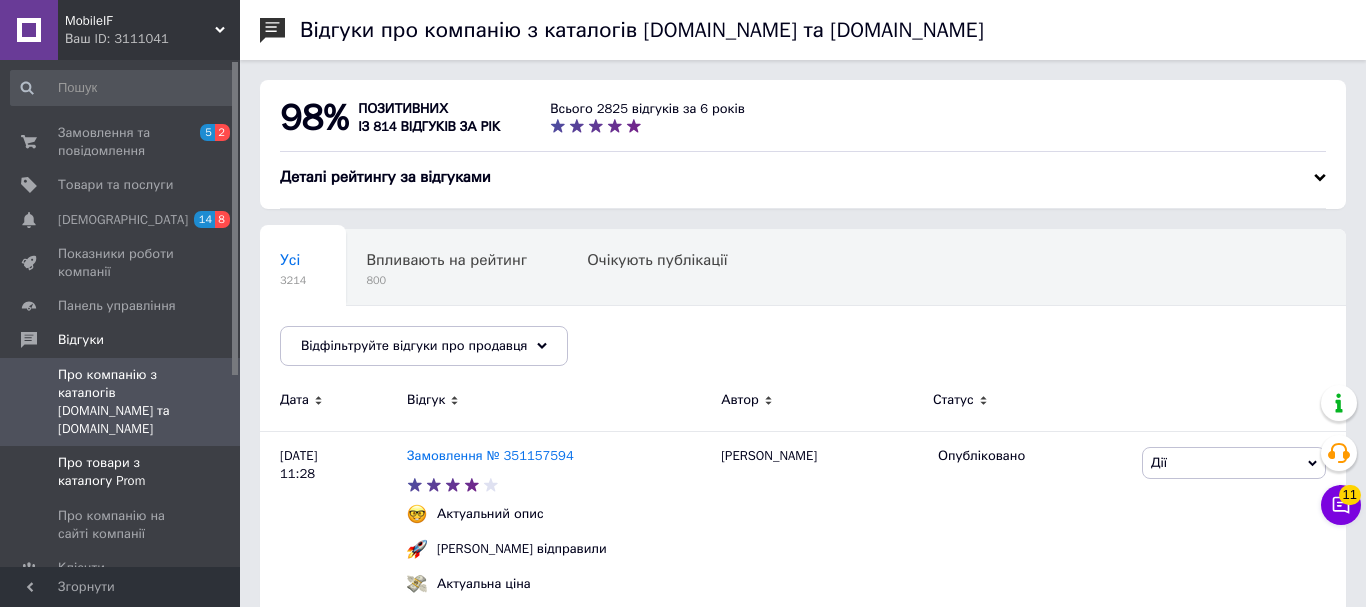 click on "Про товари з каталогу Prom" at bounding box center (121, 472) 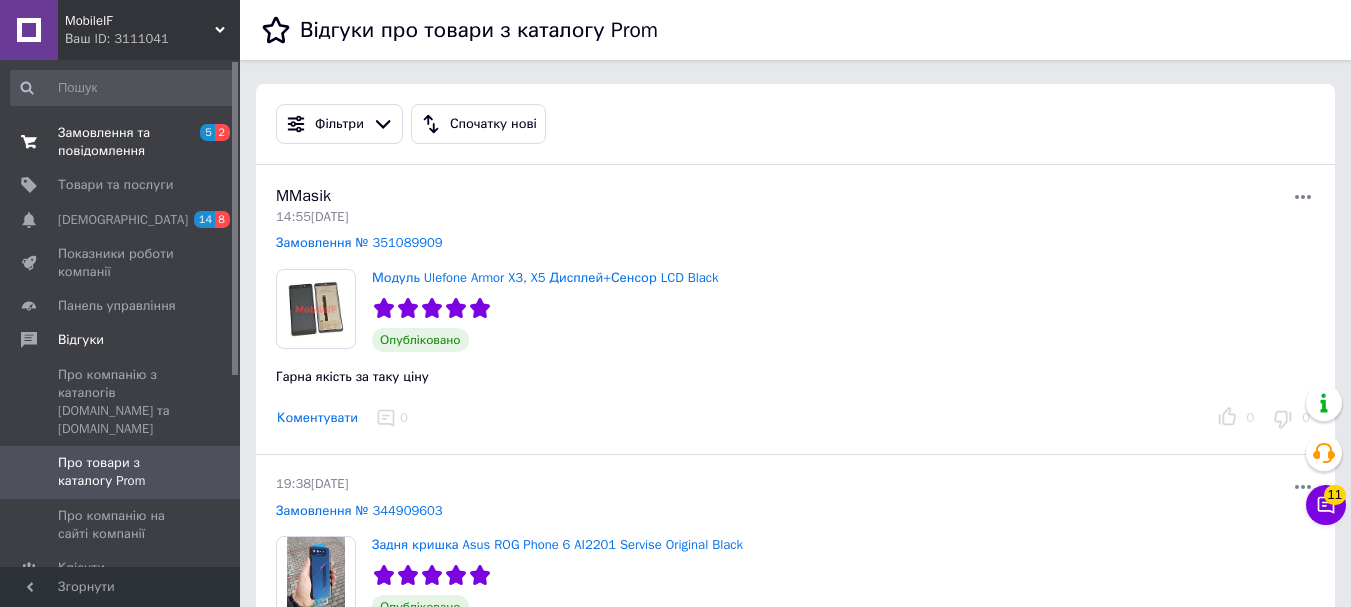 click on "Замовлення та повідомлення" at bounding box center [121, 142] 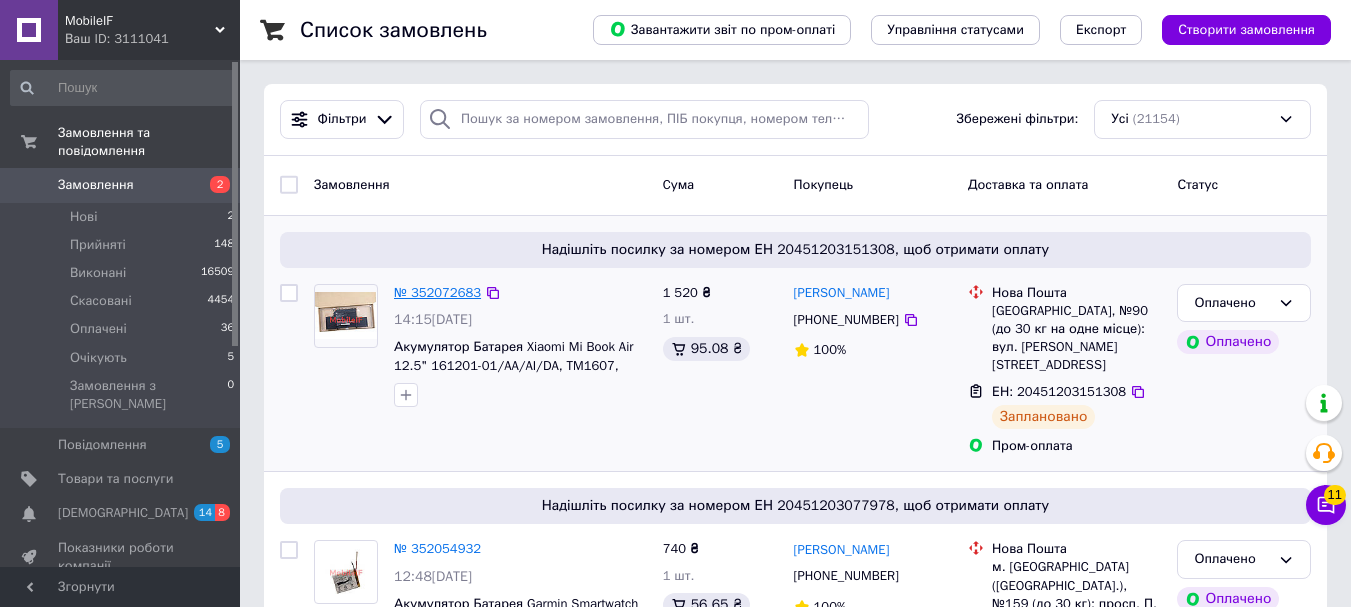 click on "№ 352072683" at bounding box center [437, 293] 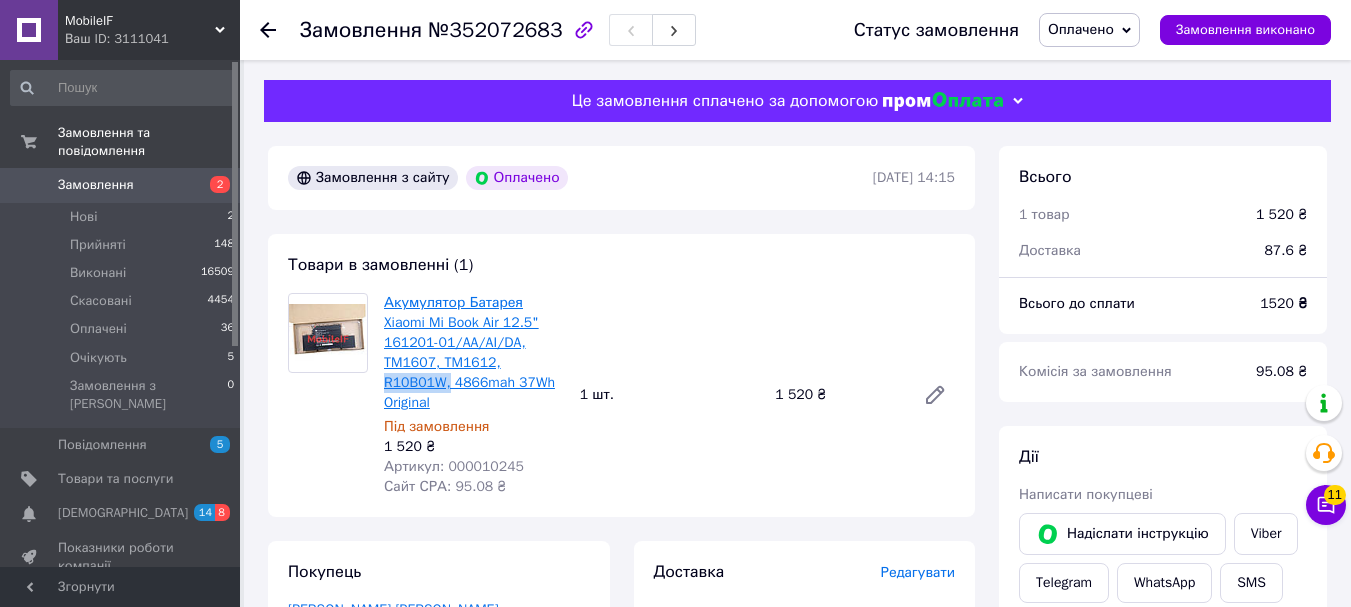 drag, startPoint x: 512, startPoint y: 359, endPoint x: 443, endPoint y: 360, distance: 69.00725 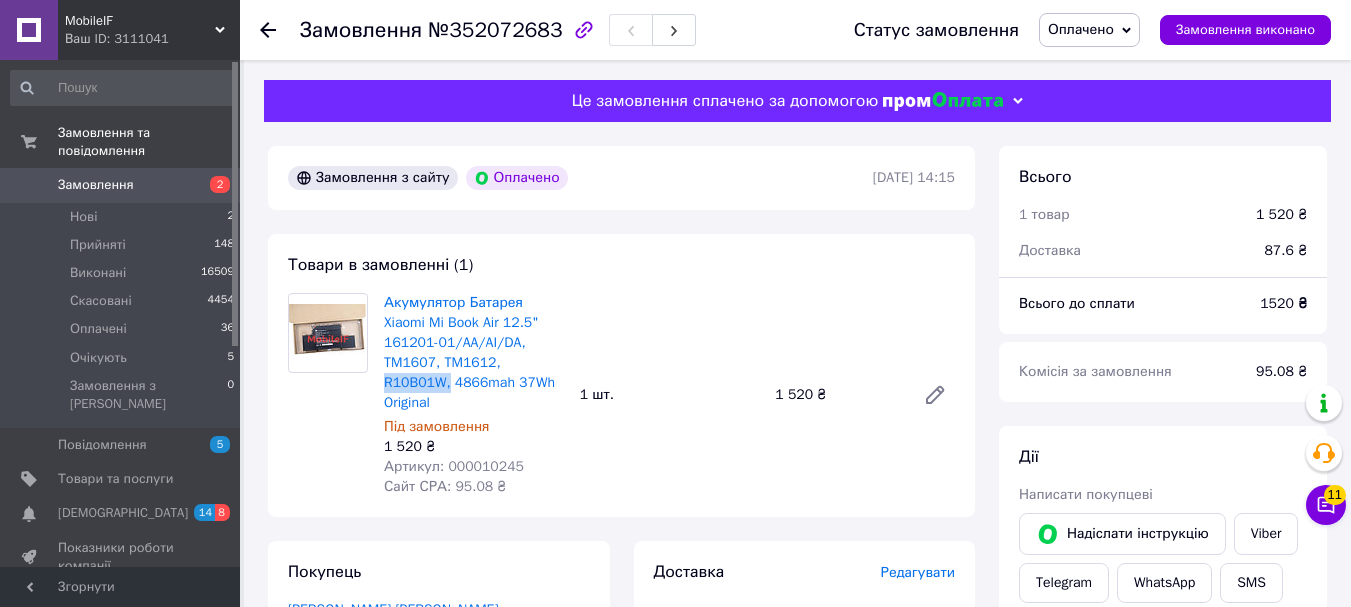 copy on "R10B01W," 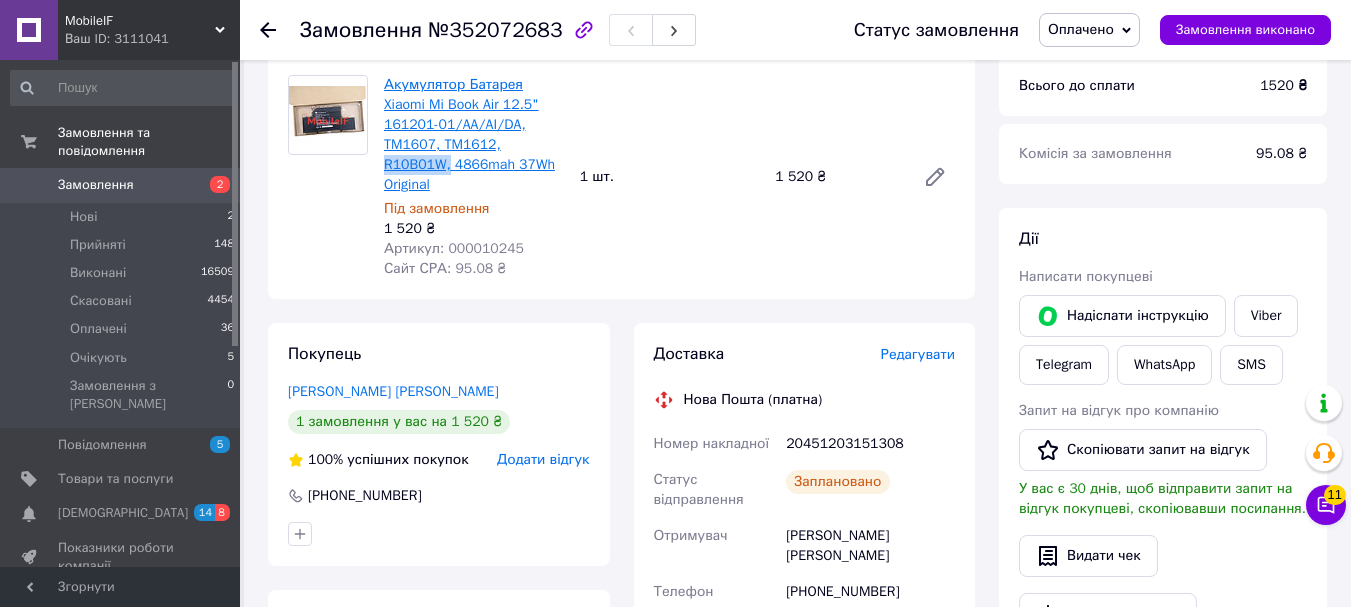 scroll, scrollTop: 100, scrollLeft: 0, axis: vertical 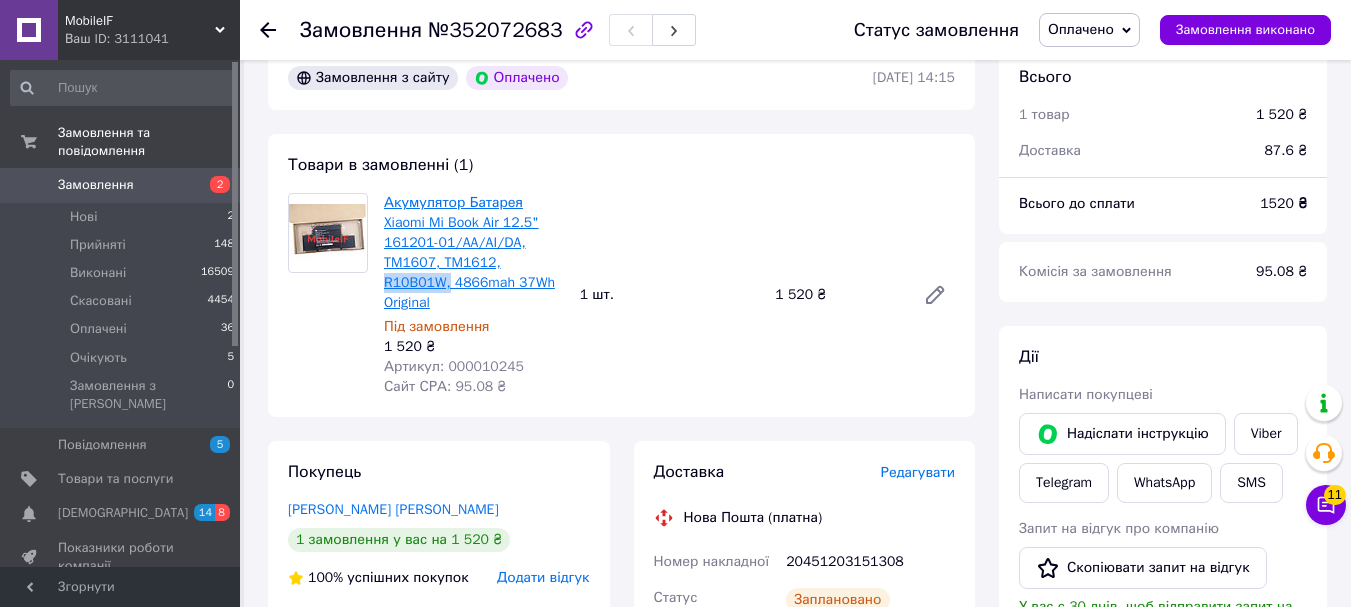 click on "Акумулятор Батарея Xiaomi Mi Book Air 12.5" 161201-01/AA/AI/DA, TM1607, TM1612, R10B01W, 4866mah 37Wh Original" at bounding box center (469, 252) 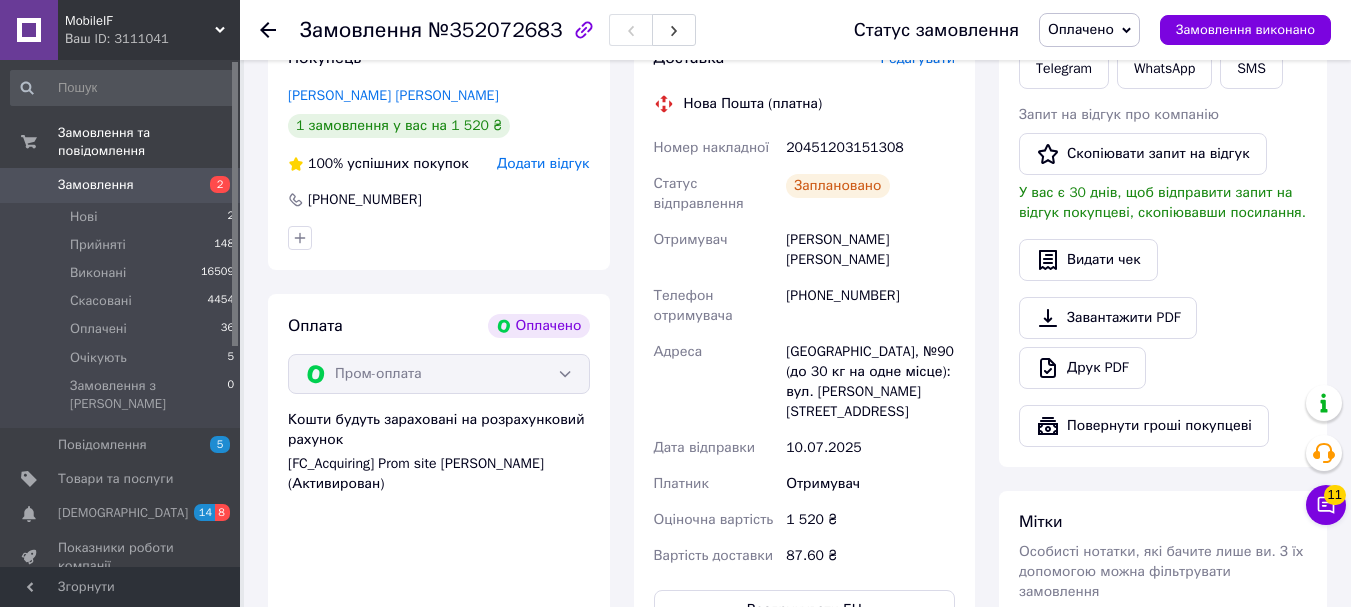 scroll, scrollTop: 800, scrollLeft: 0, axis: vertical 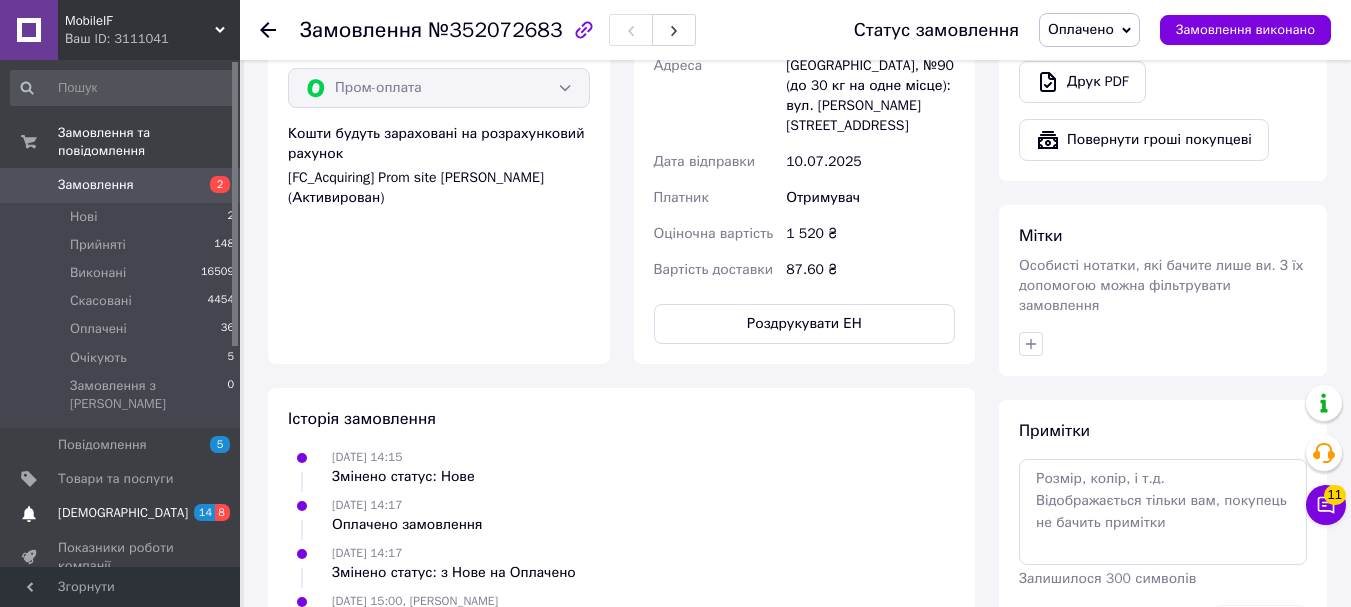 click on "[DEMOGRAPHIC_DATA]" at bounding box center (121, 513) 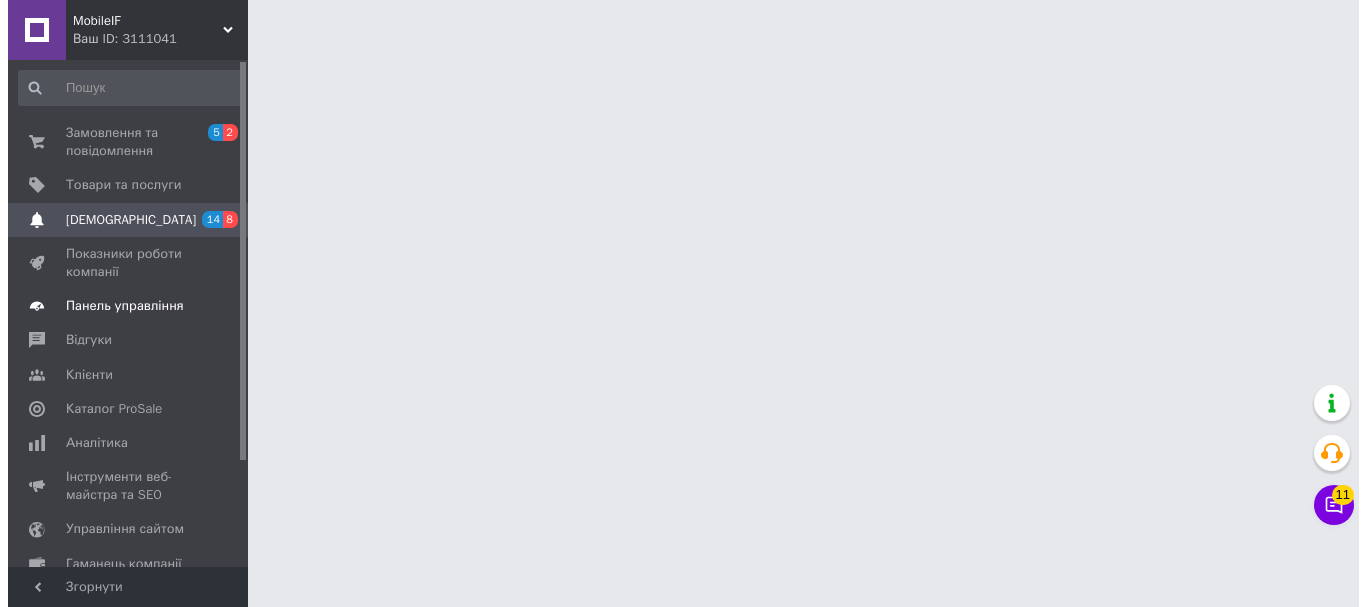 scroll, scrollTop: 0, scrollLeft: 0, axis: both 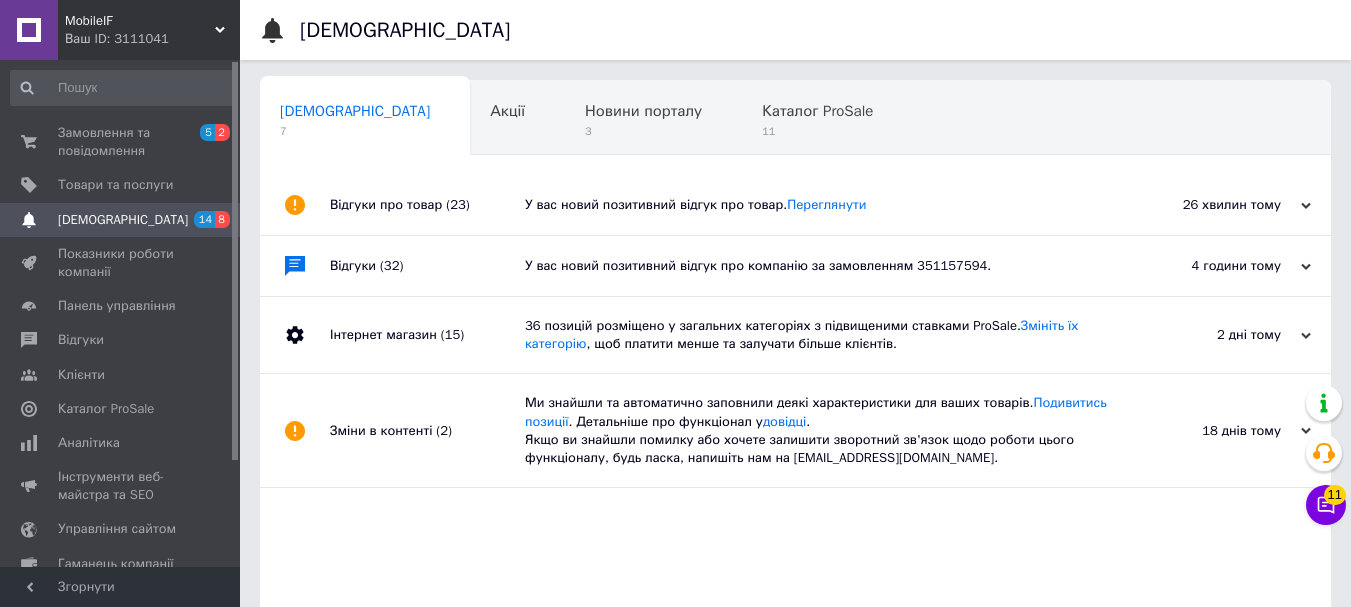 click on "Замовлення та повідомлення 5 2 Товари та послуги Сповіщення 14 8 Показники роботи компанії Панель управління Відгуки Клієнти Каталог ProSale Аналітика Інструменти веб-майстра та SEO Управління сайтом Гаманець компанії [PERSON_NAME] Тарифи та рахунки Prom топ" at bounding box center (123, 316) 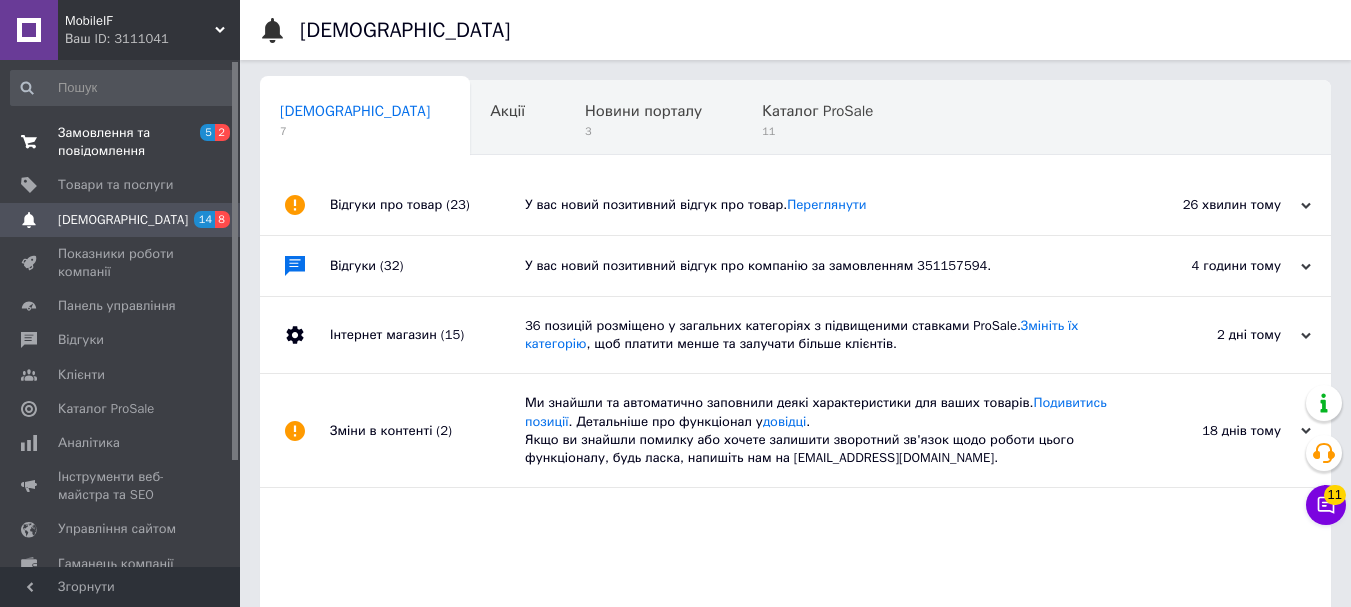 click on "Замовлення та повідомлення" at bounding box center (121, 142) 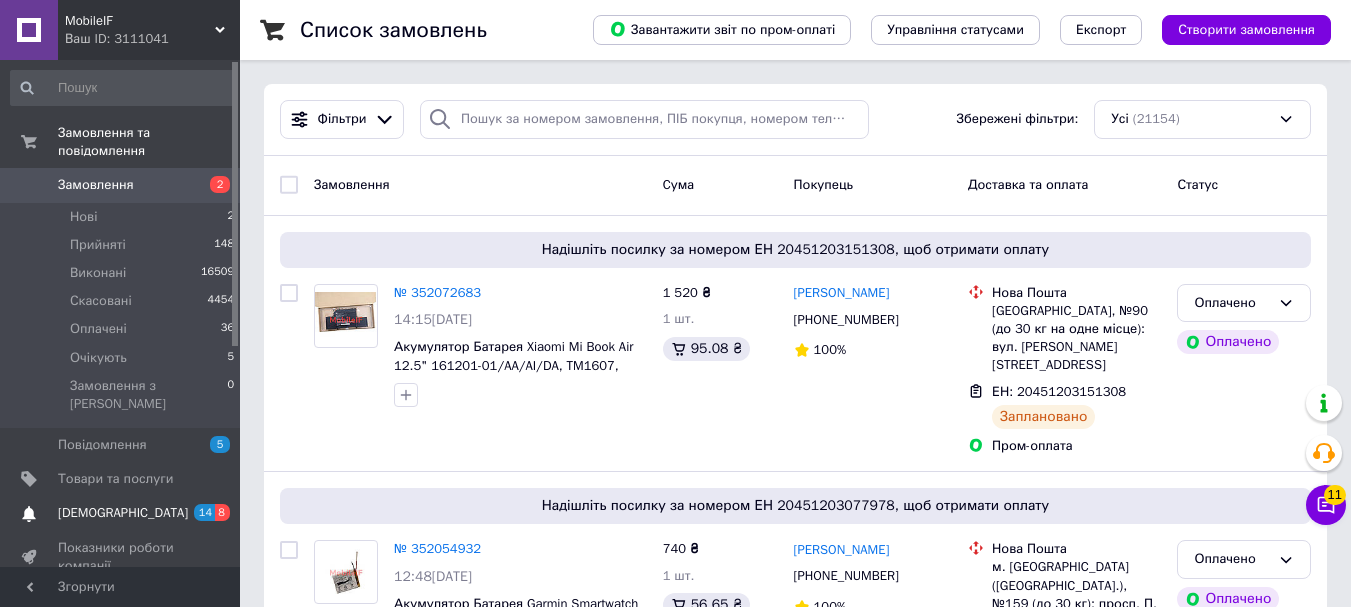 click on "[DEMOGRAPHIC_DATA]" at bounding box center (123, 513) 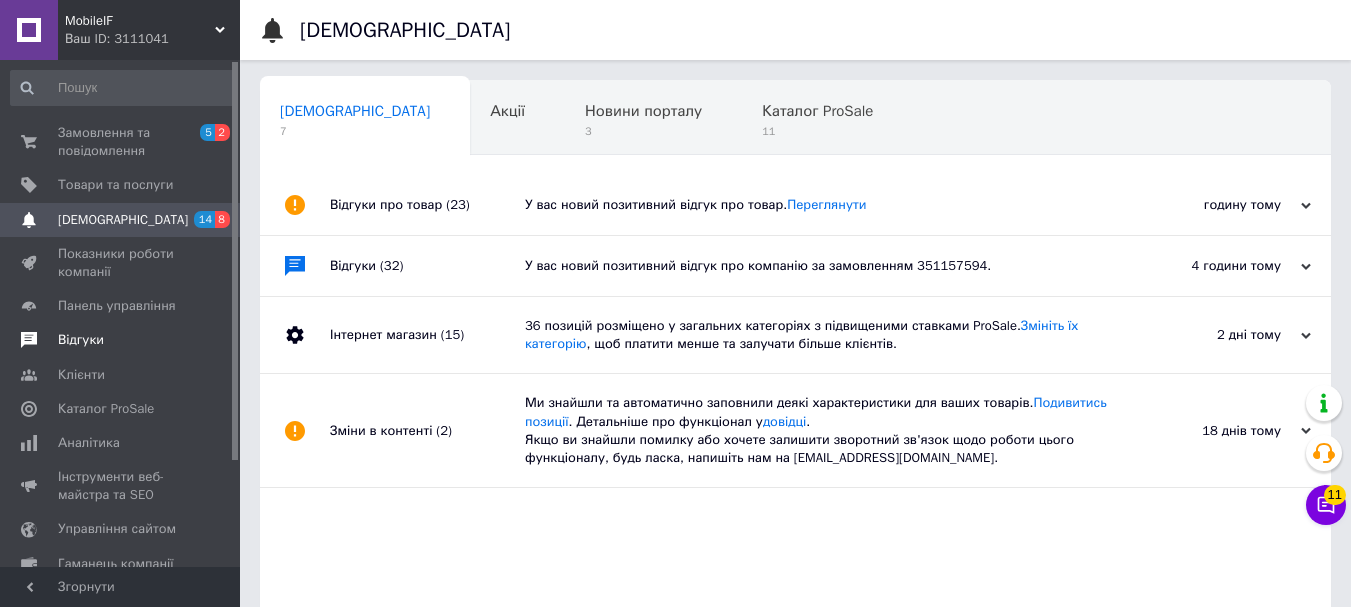 click on "Відгуки" at bounding box center (121, 340) 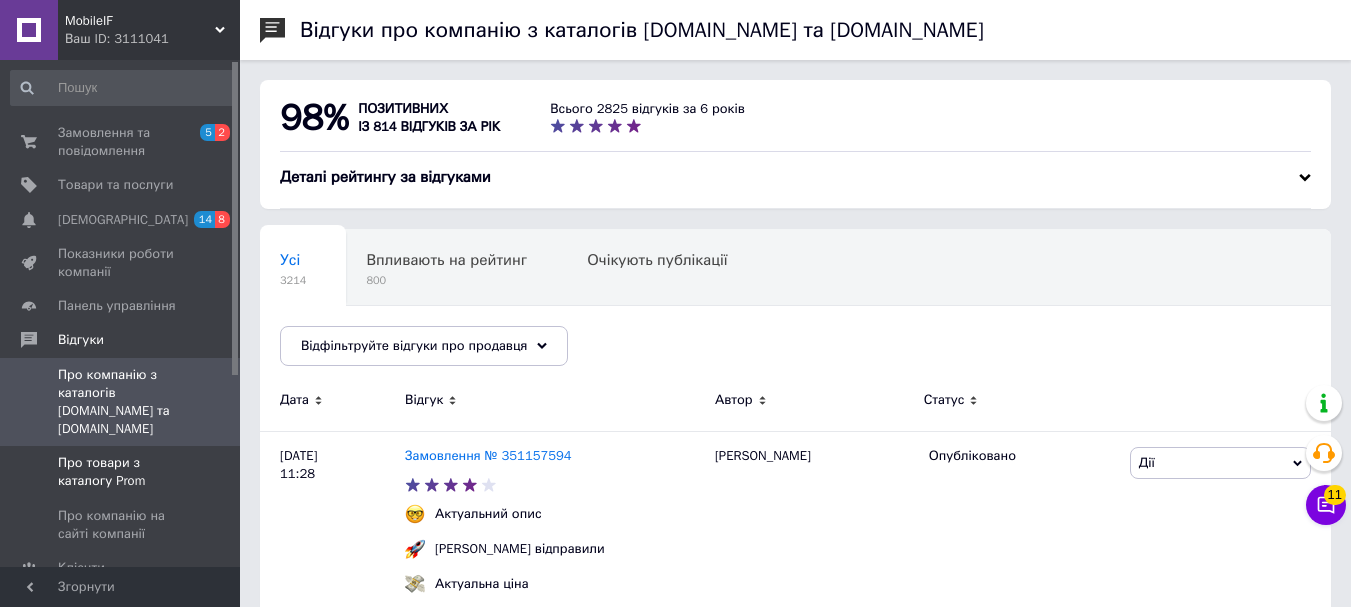 click on "Про товари з каталогу Prom" at bounding box center (121, 472) 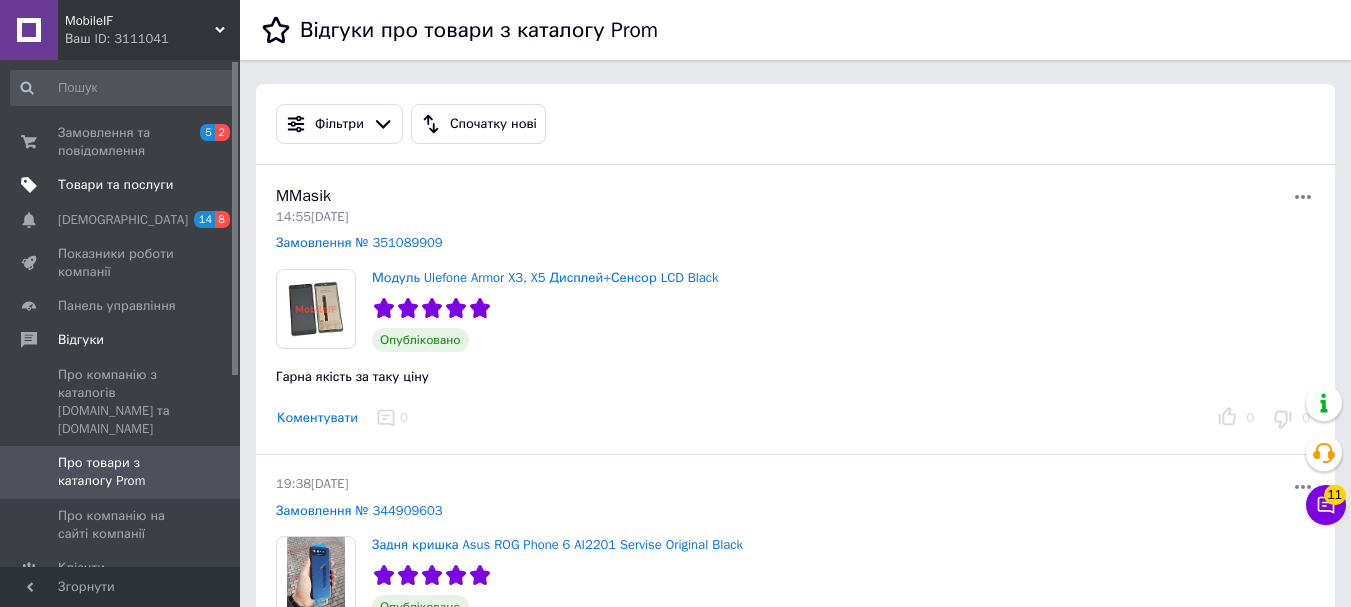 click on "Товари та послуги" at bounding box center [123, 185] 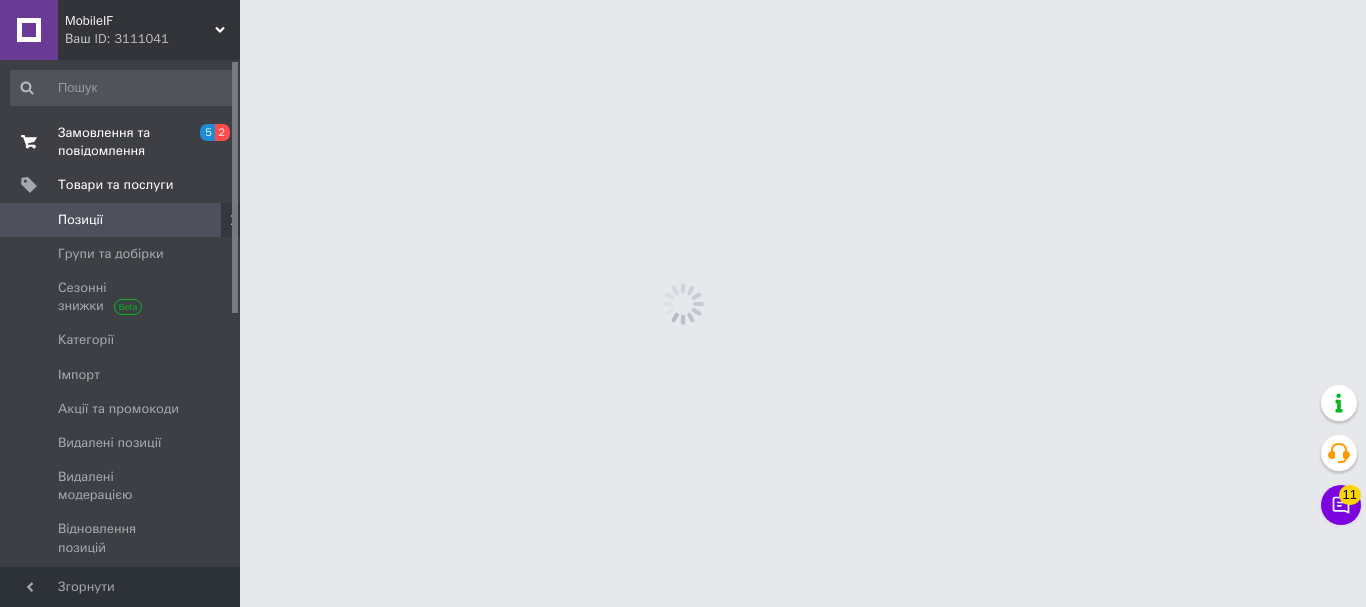 click on "Замовлення та повідомлення" at bounding box center (121, 142) 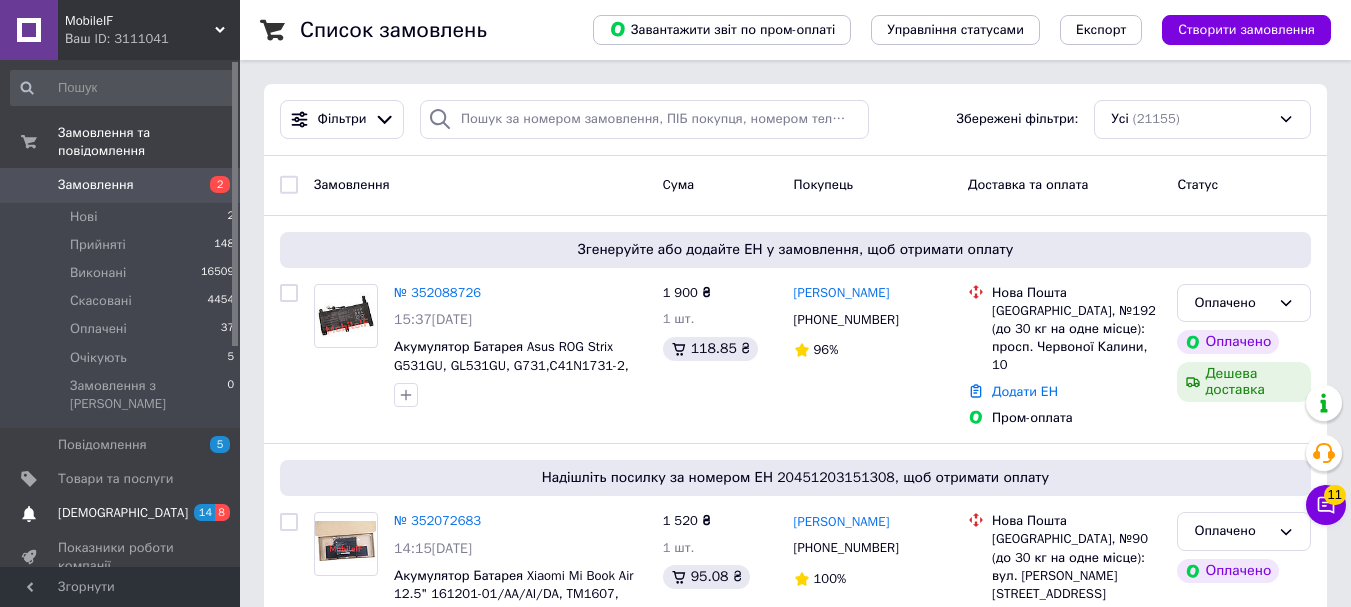 click on "[DEMOGRAPHIC_DATA]" at bounding box center (123, 513) 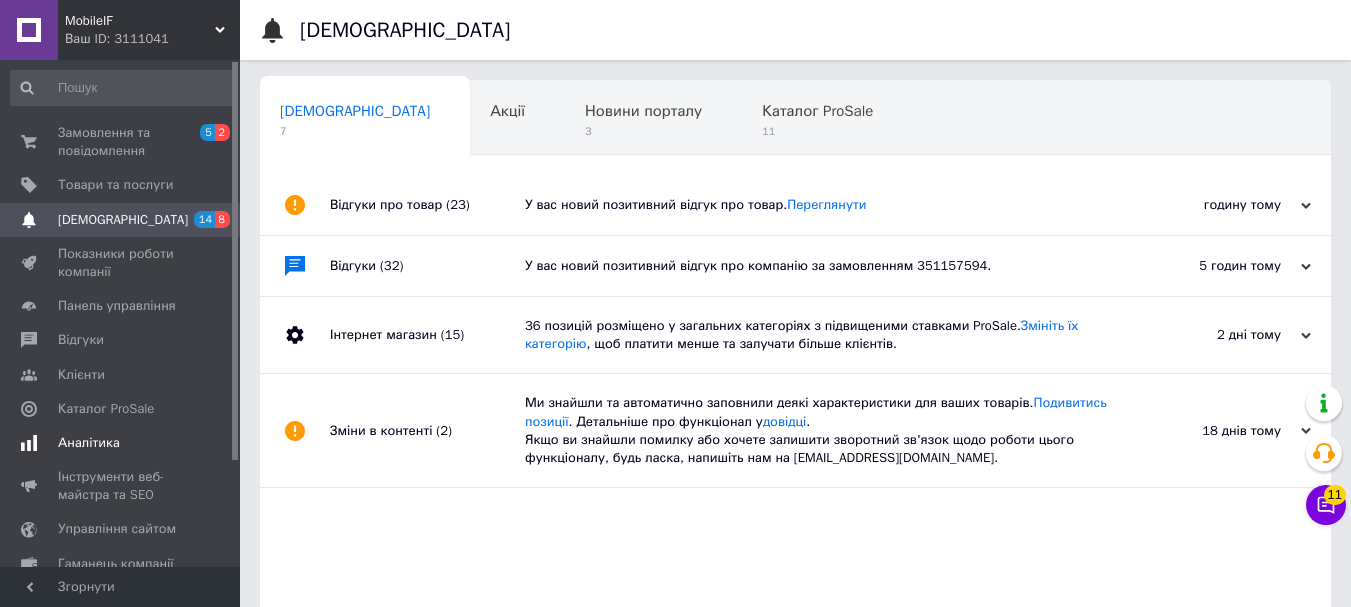 click on "Аналітика" at bounding box center (89, 443) 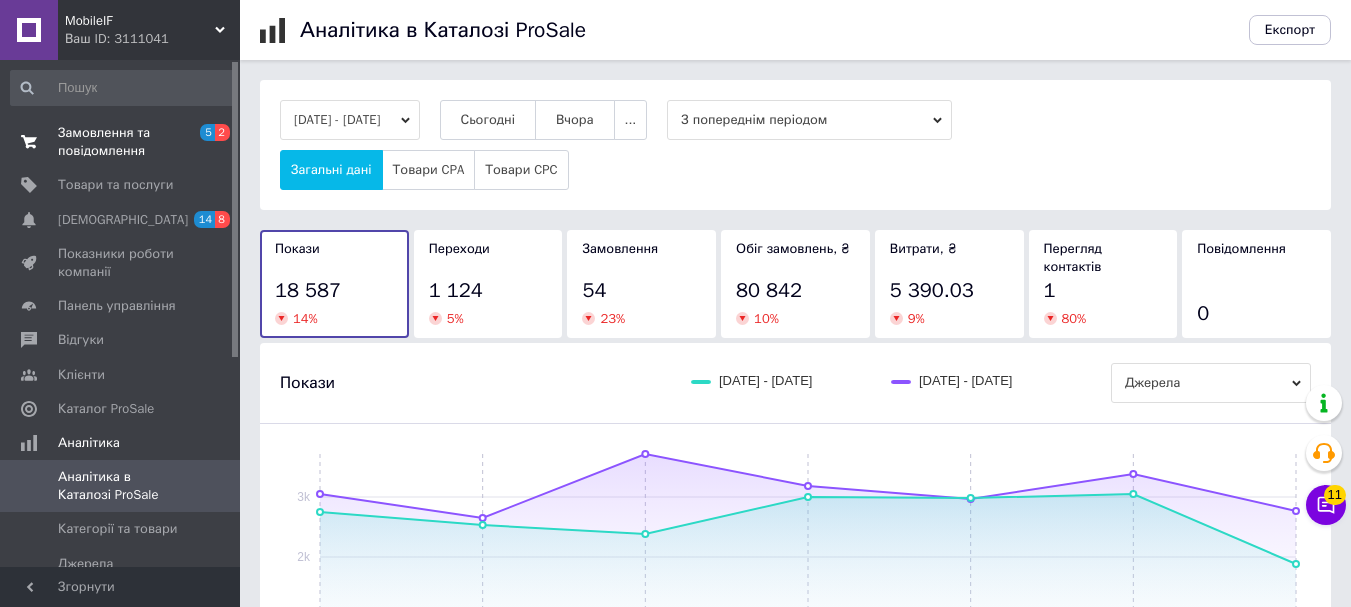 click on "Замовлення та повідомлення" at bounding box center (121, 142) 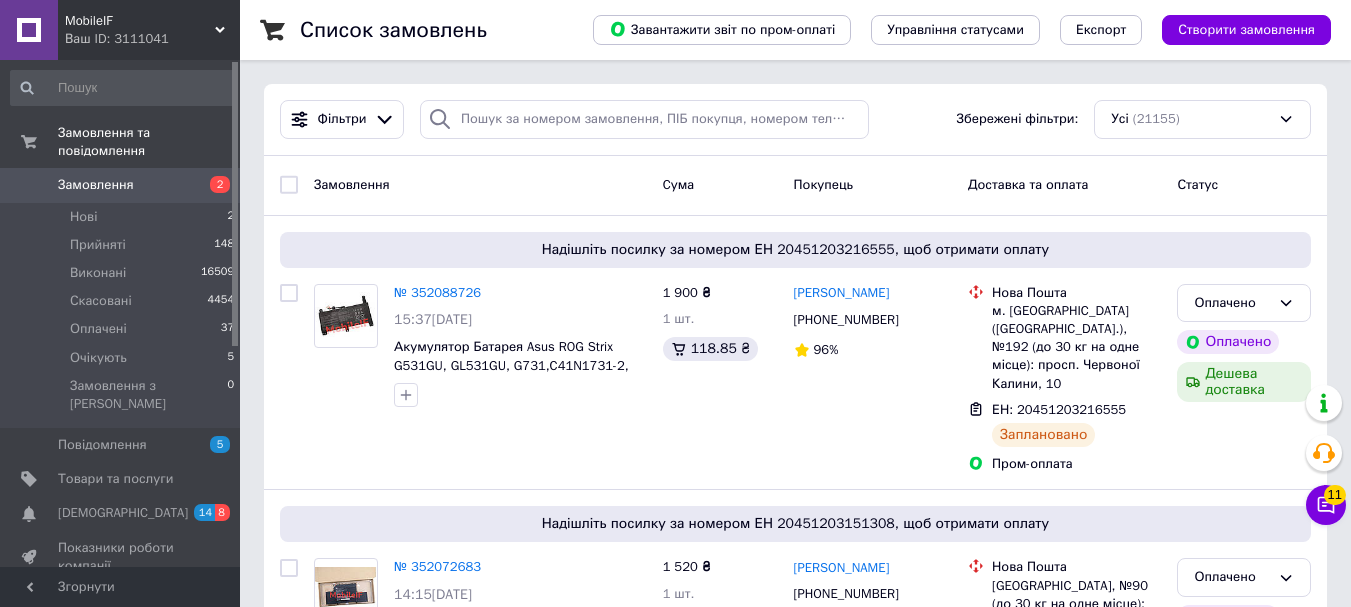 click on "Товари та послуги" at bounding box center [115, 479] 